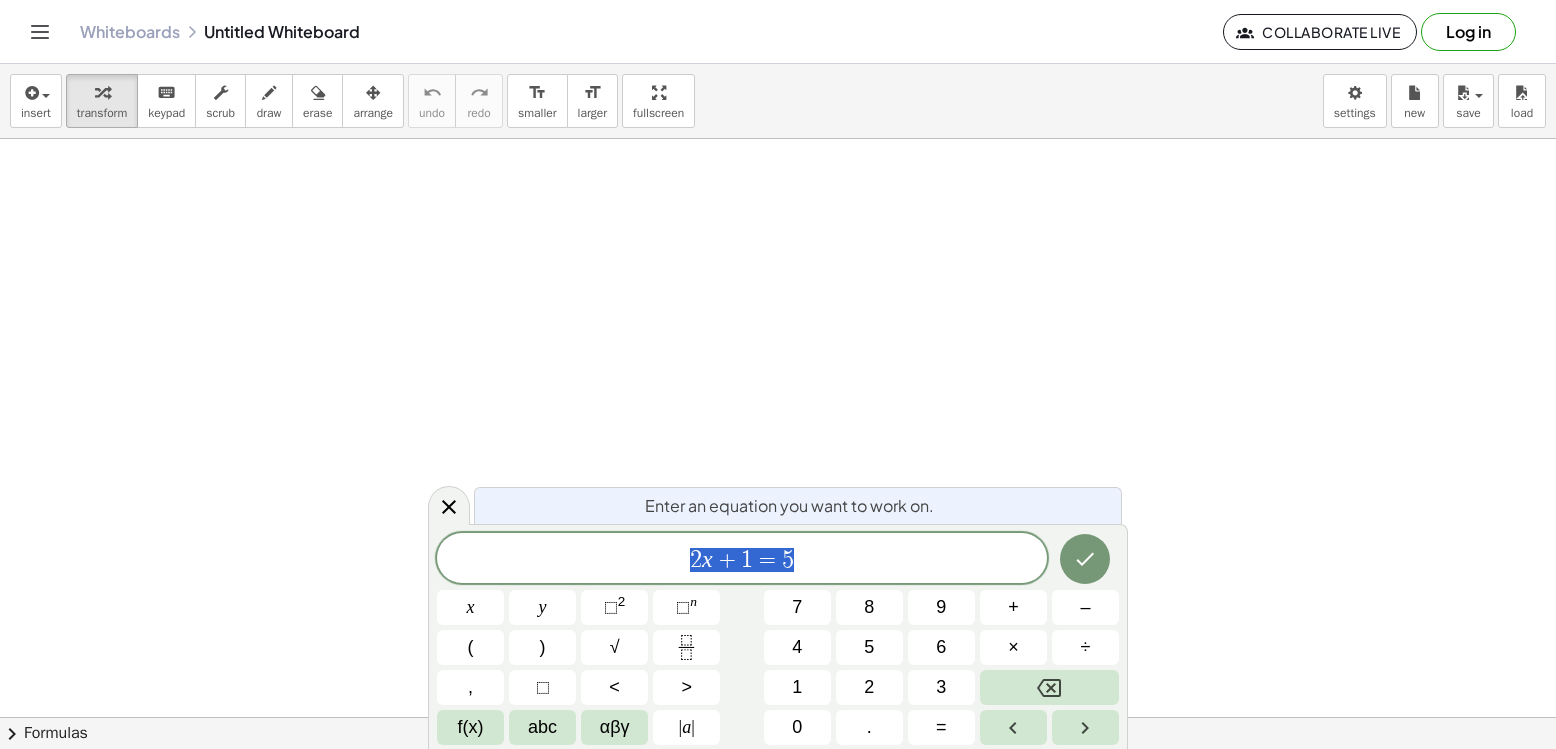 scroll, scrollTop: 0, scrollLeft: 0, axis: both 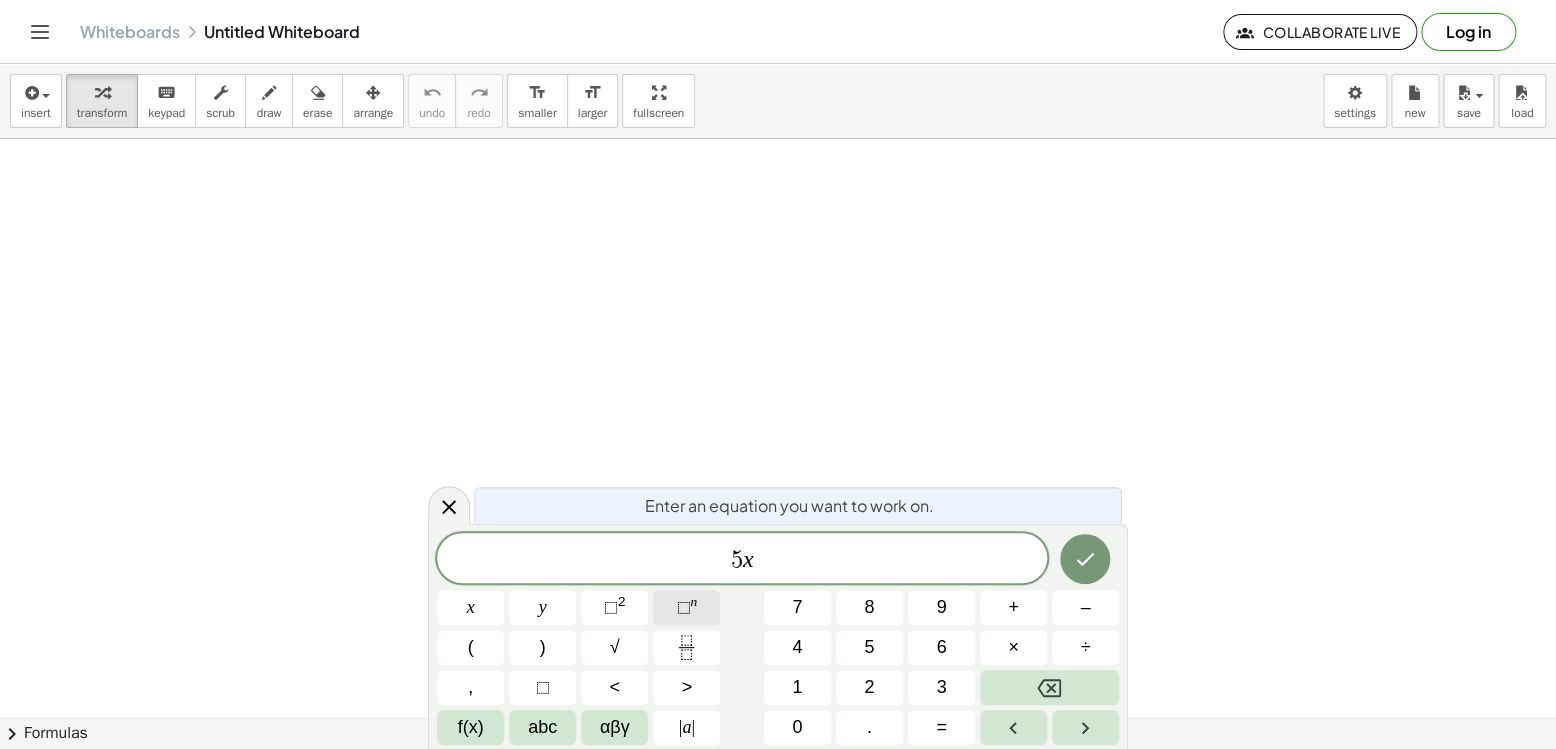 click on "⬚" at bounding box center [683, 607] 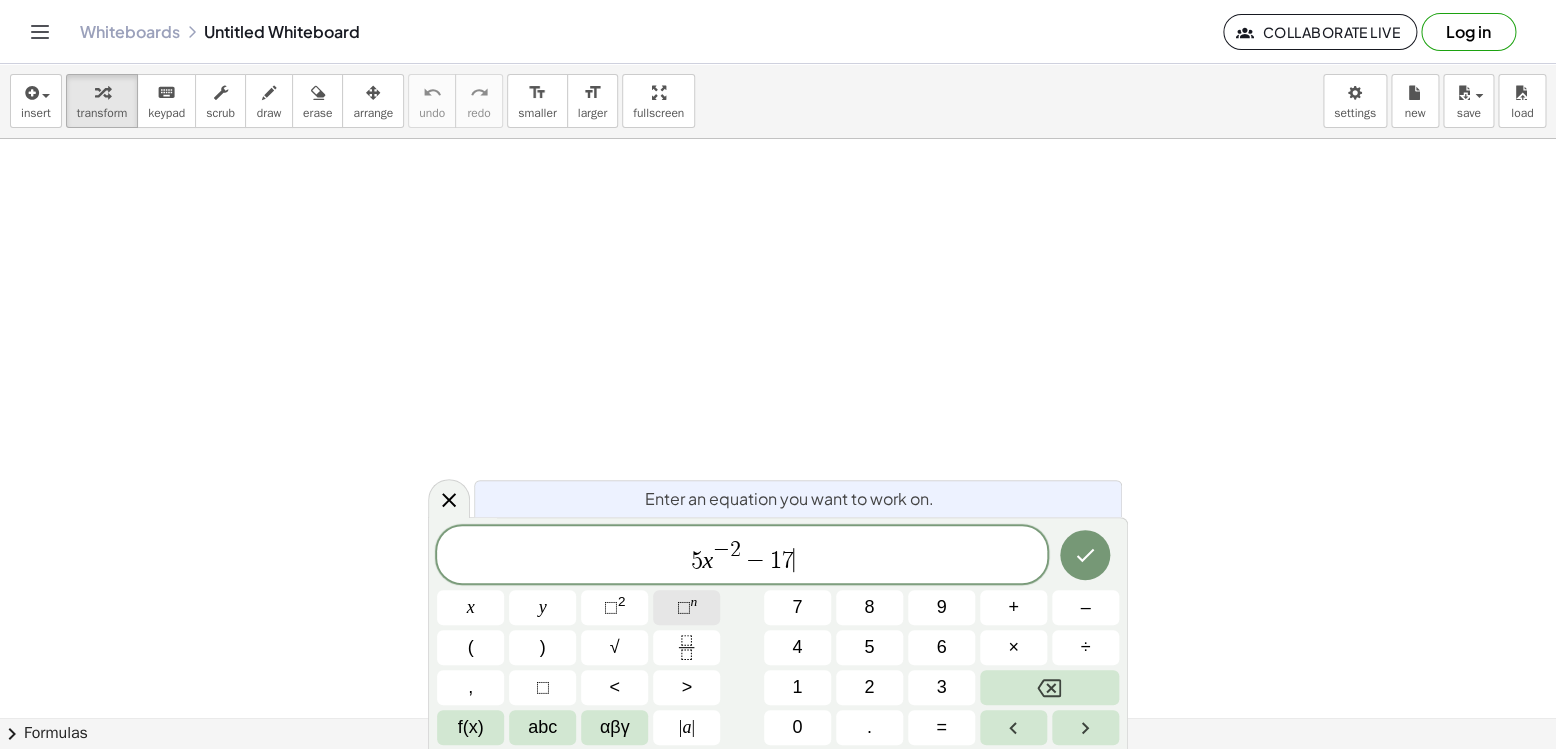 click on "⬚" at bounding box center [683, 607] 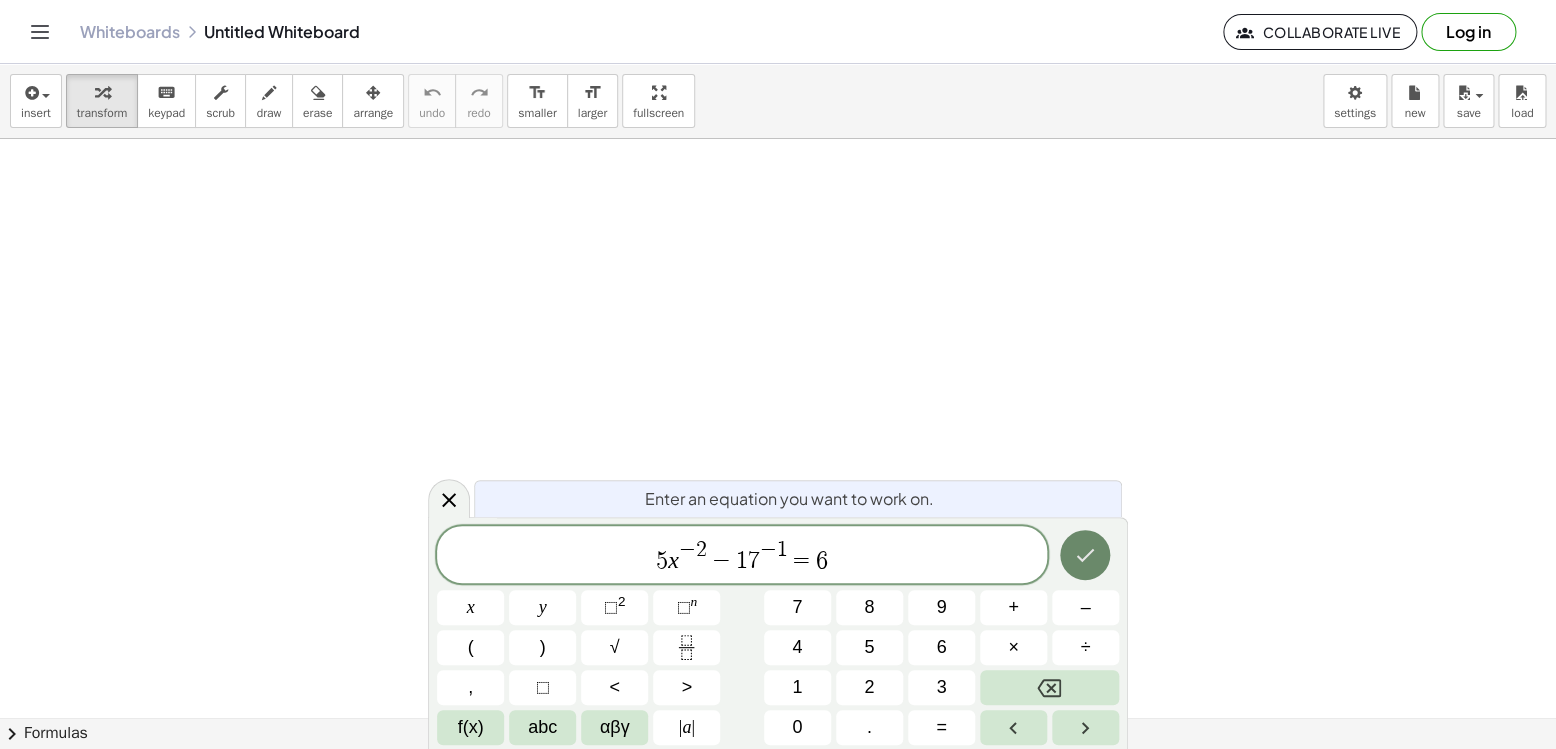 click 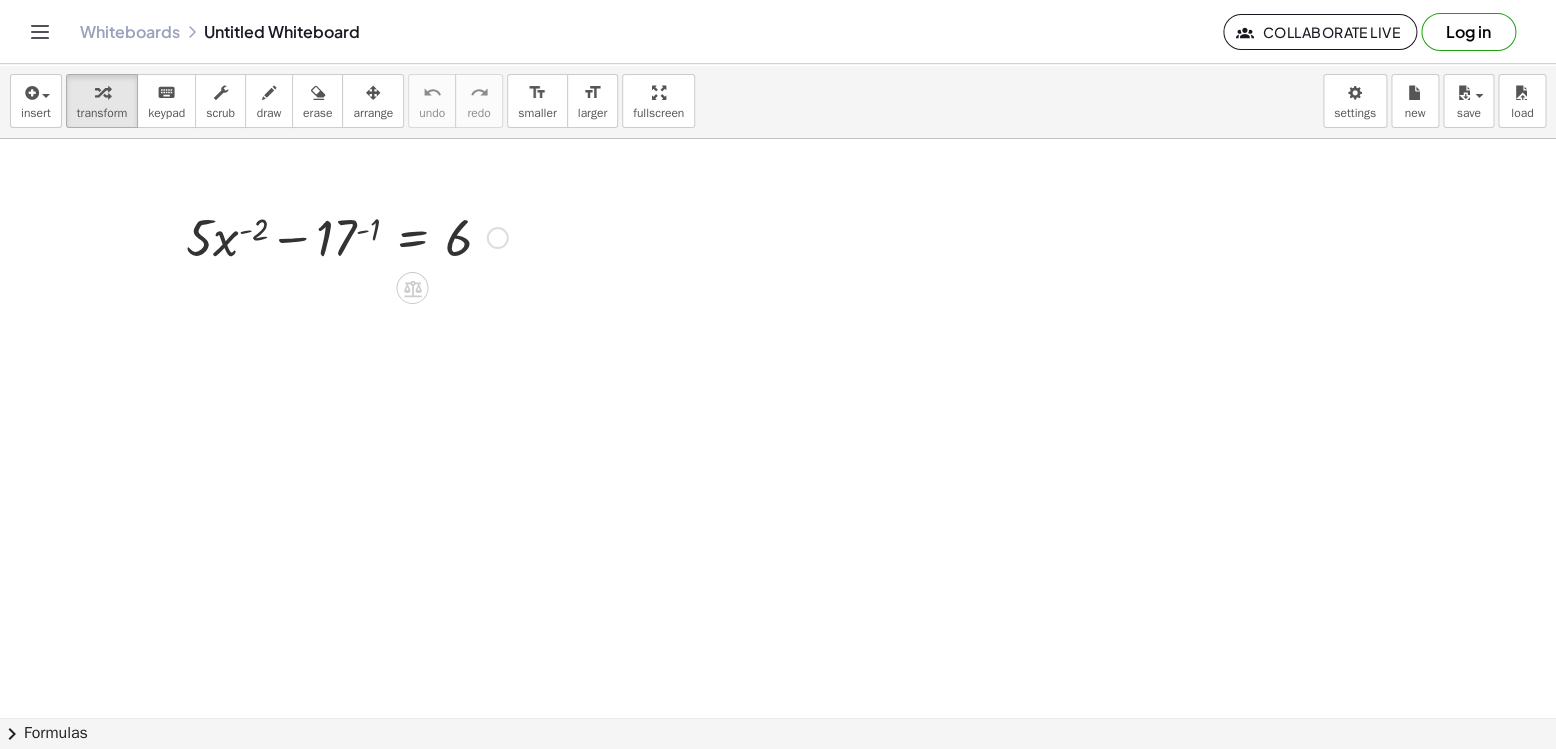 click at bounding box center (498, 238) 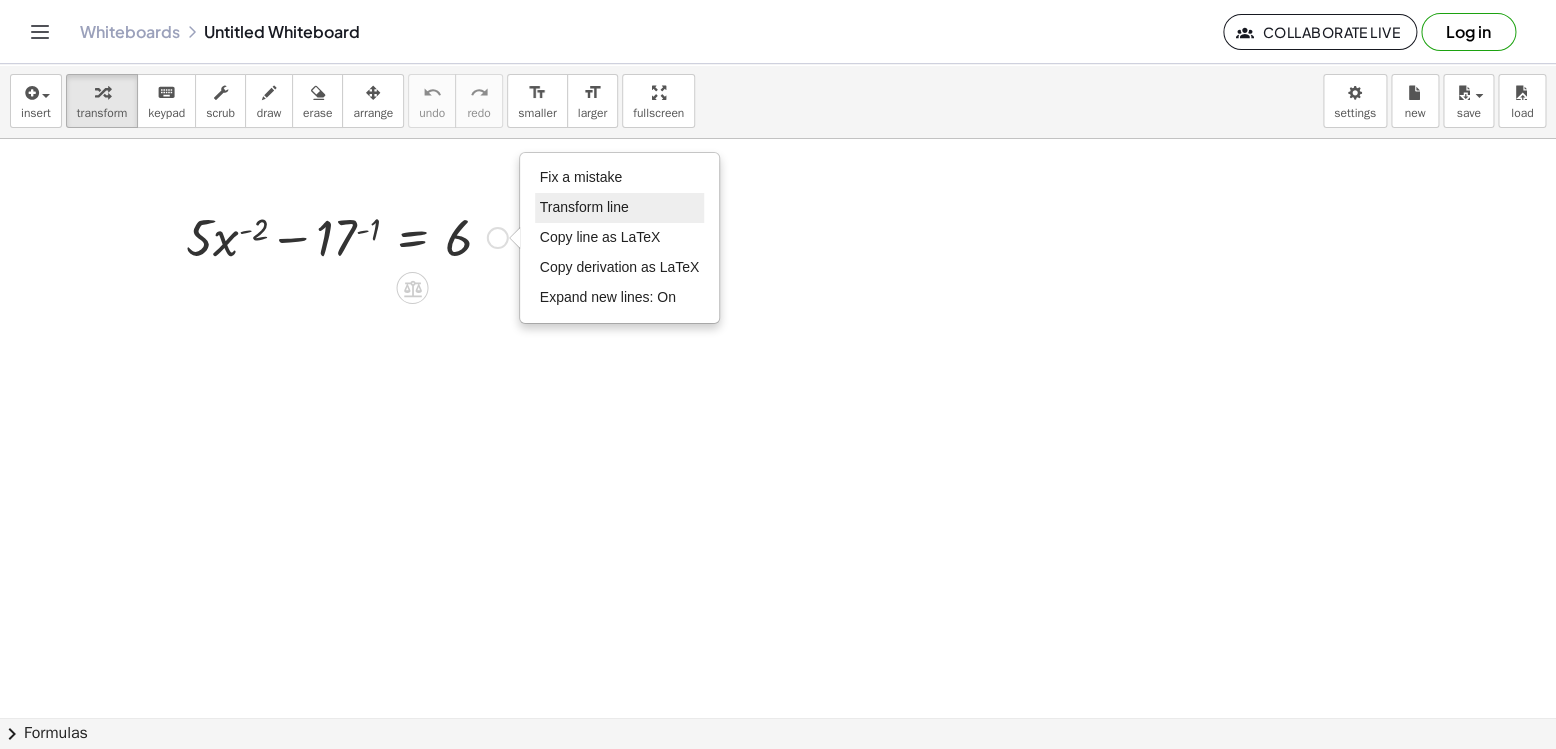 click on "Transform line" at bounding box center (620, 208) 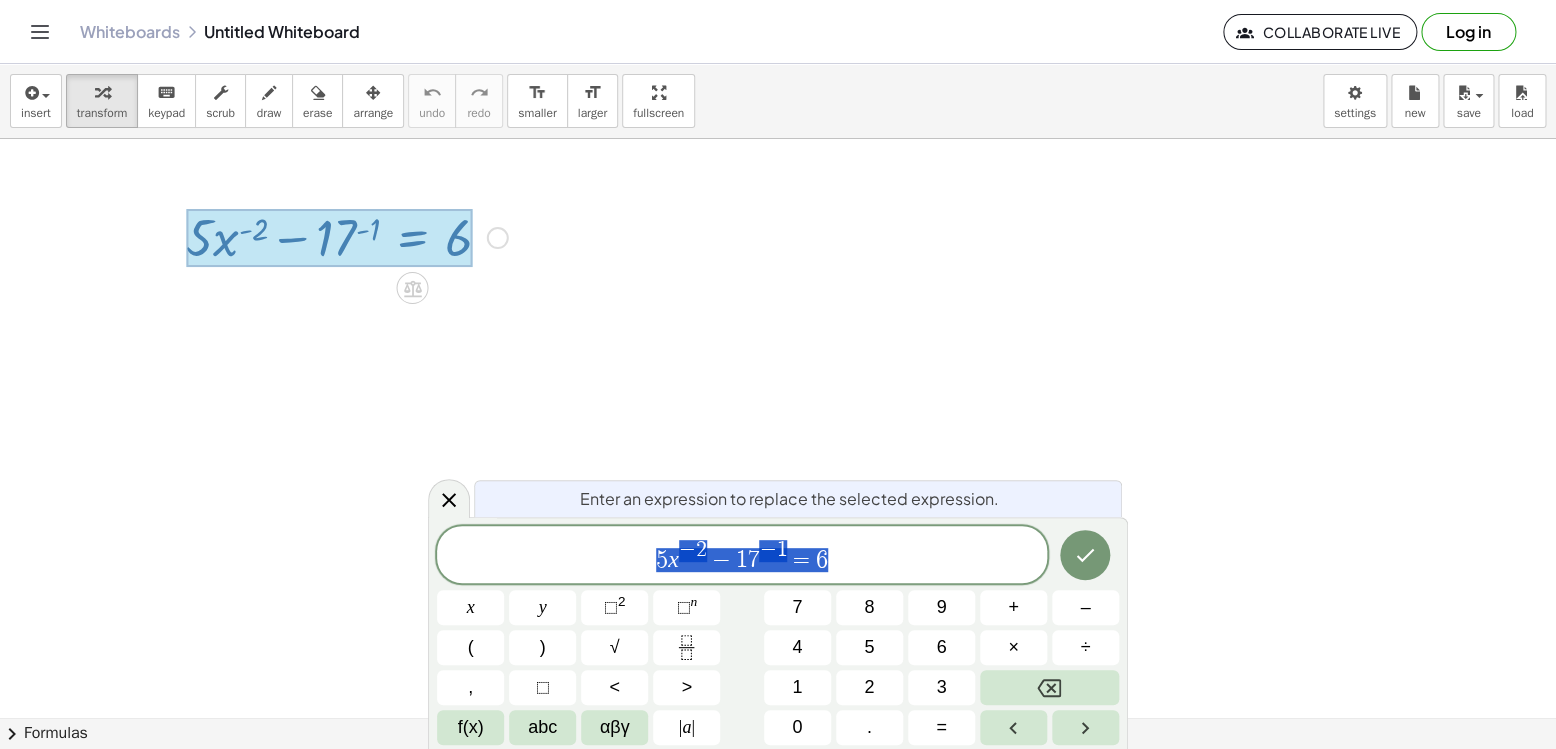 scroll, scrollTop: 384, scrollLeft: 11, axis: both 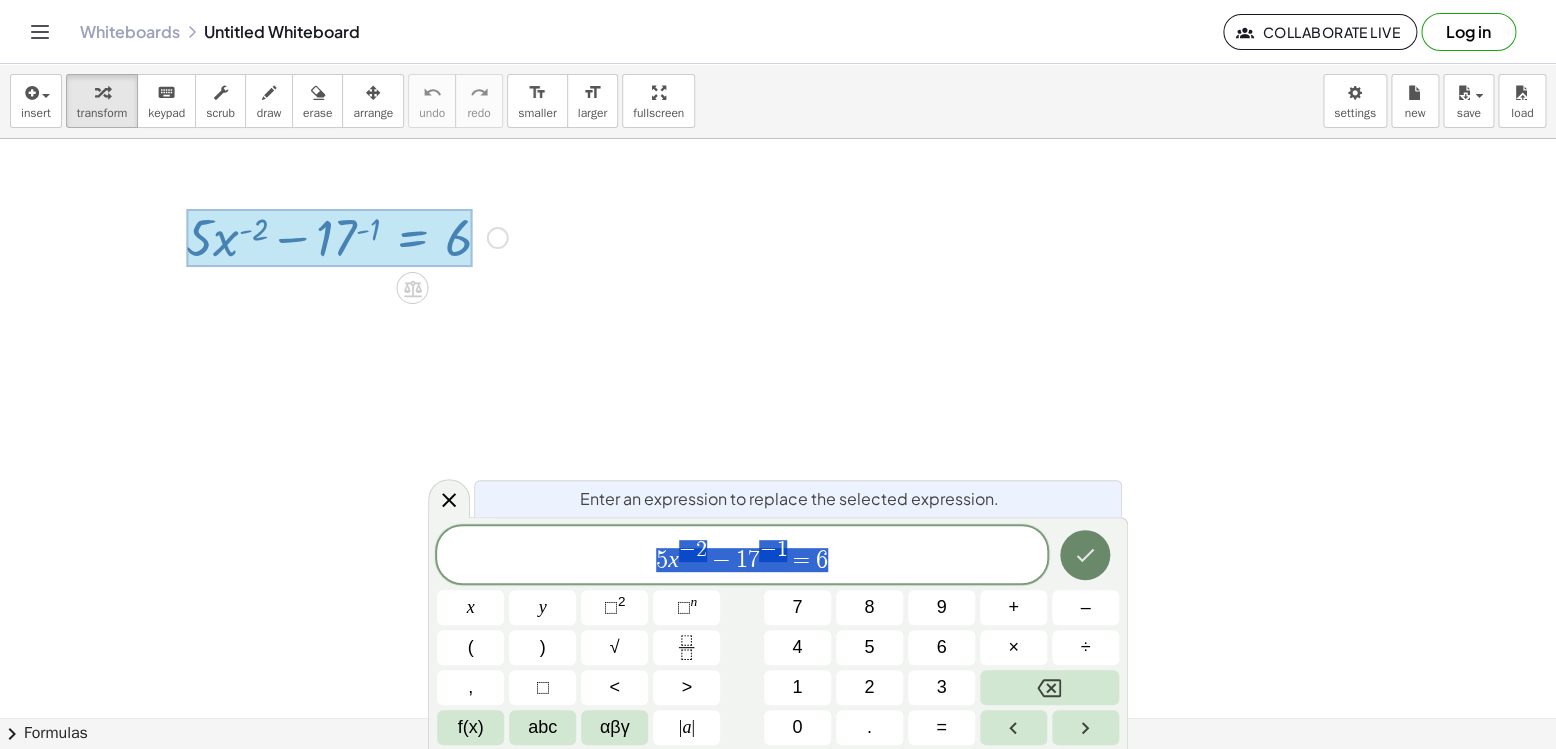 click 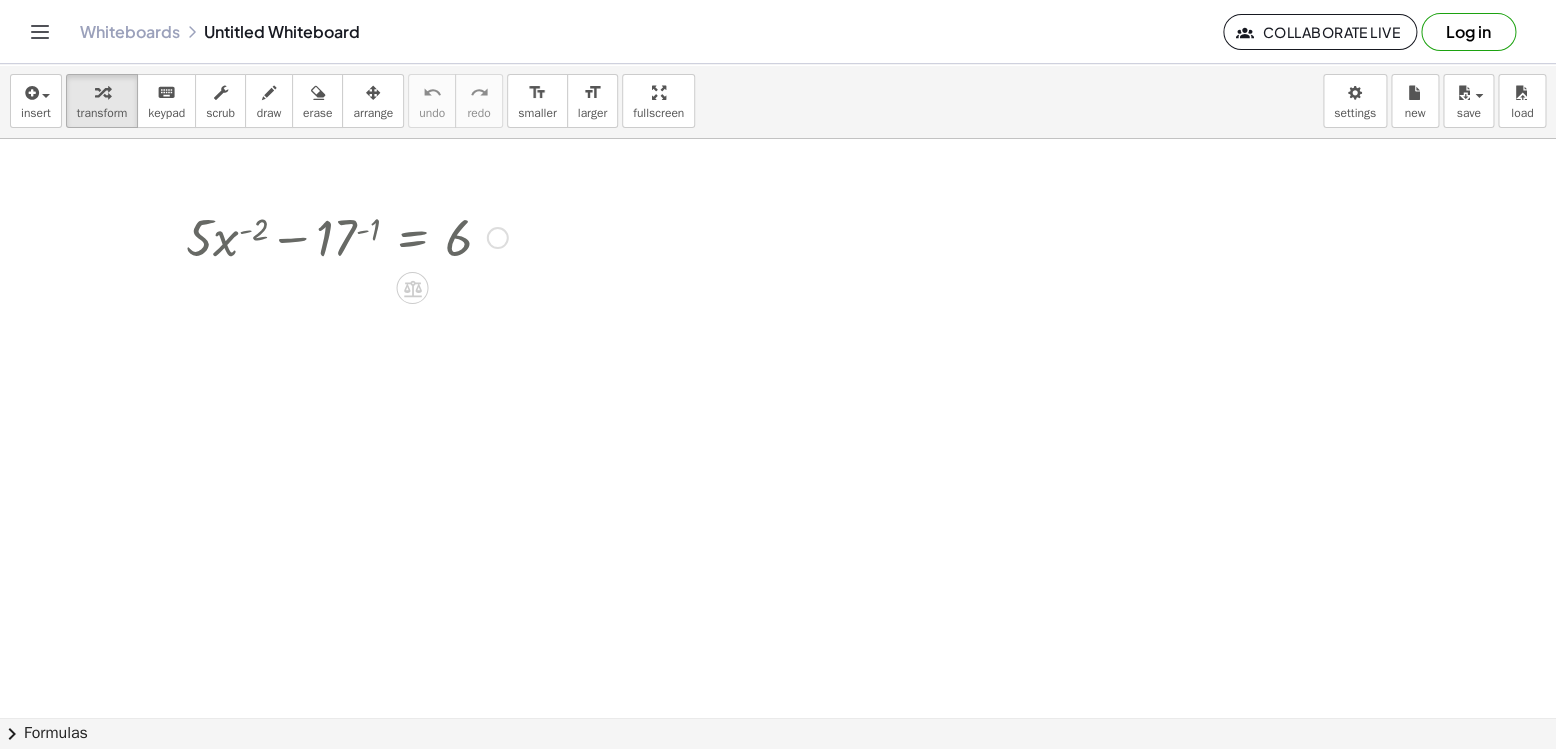 click at bounding box center [347, 236] 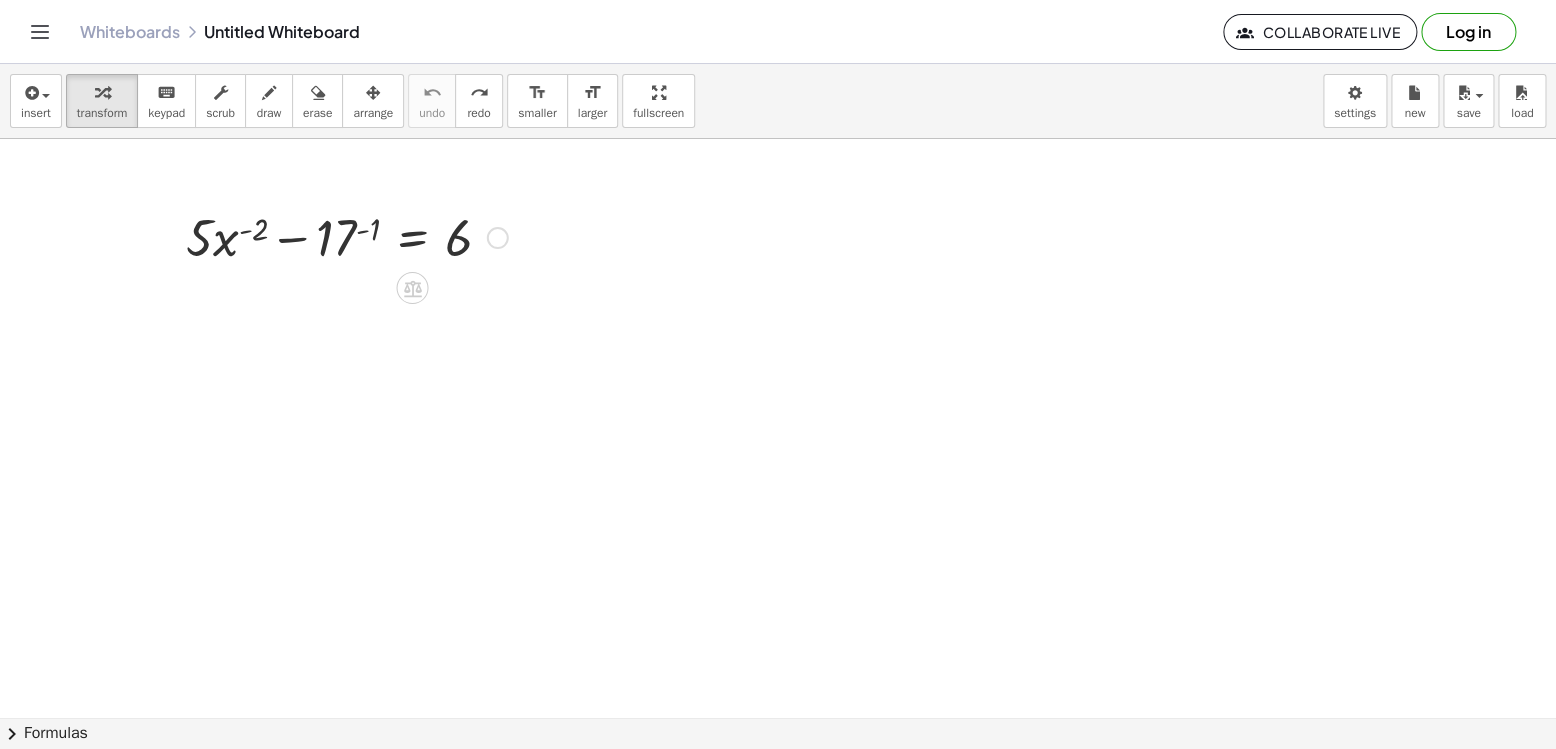 click at bounding box center (347, 236) 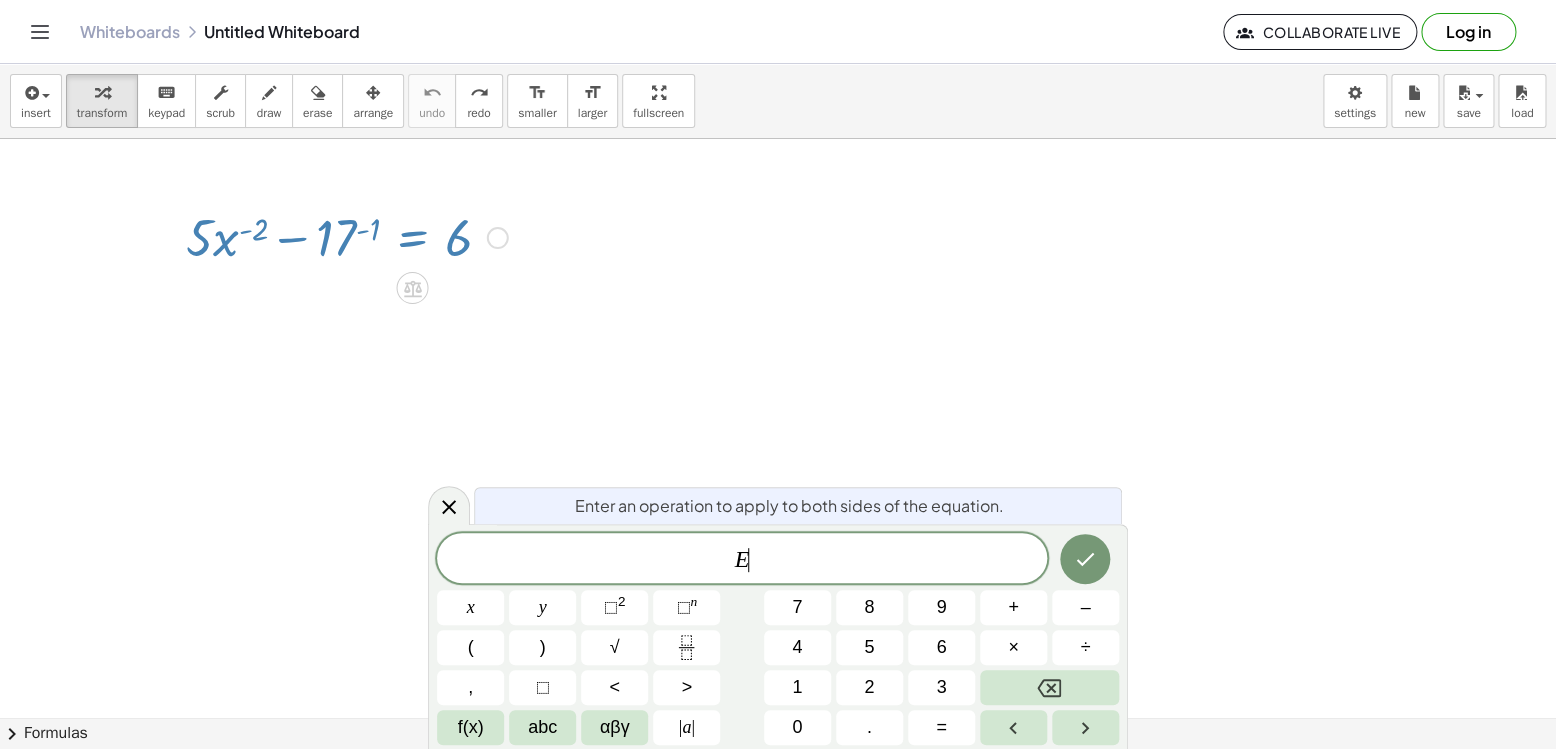 scroll, scrollTop: 18, scrollLeft: 0, axis: vertical 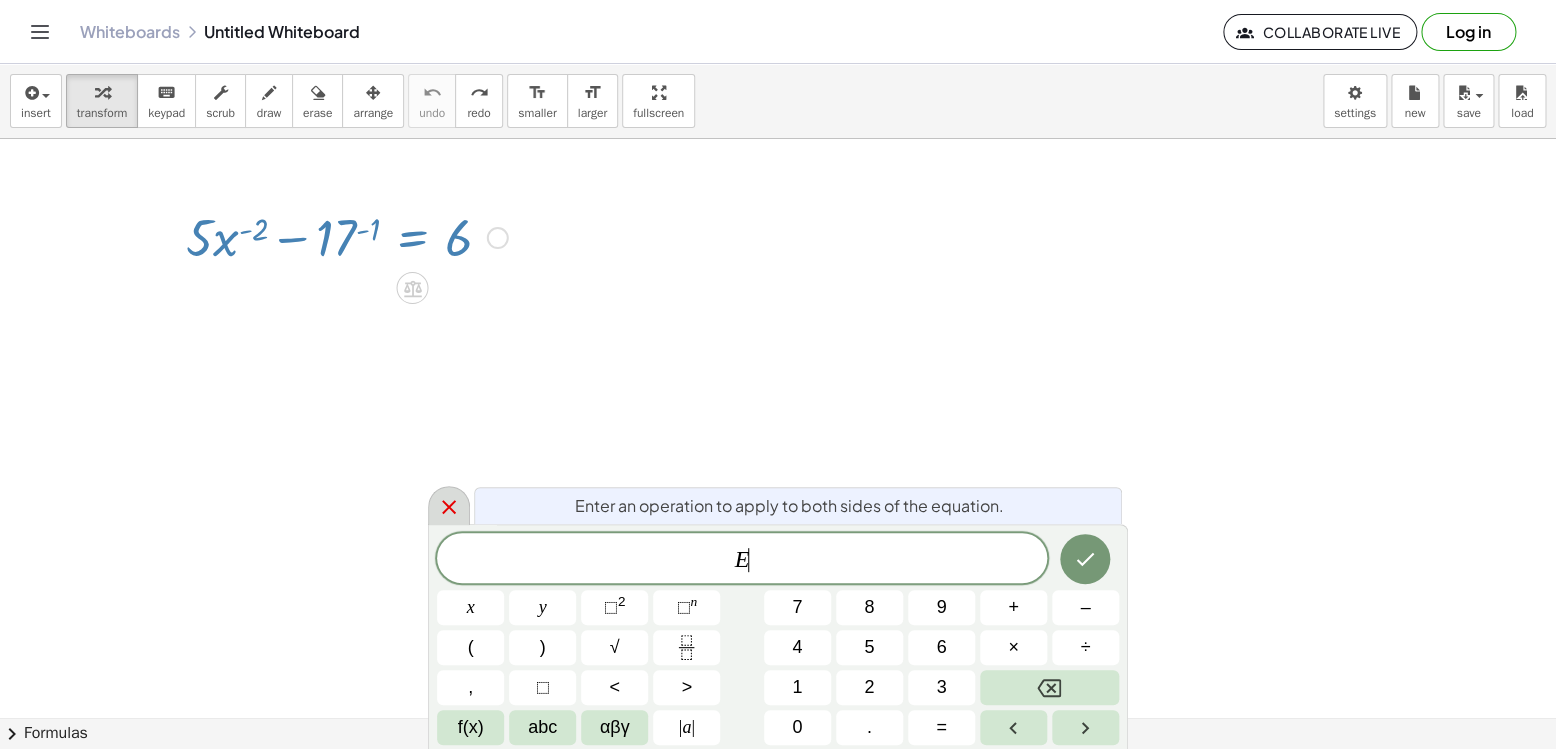 click 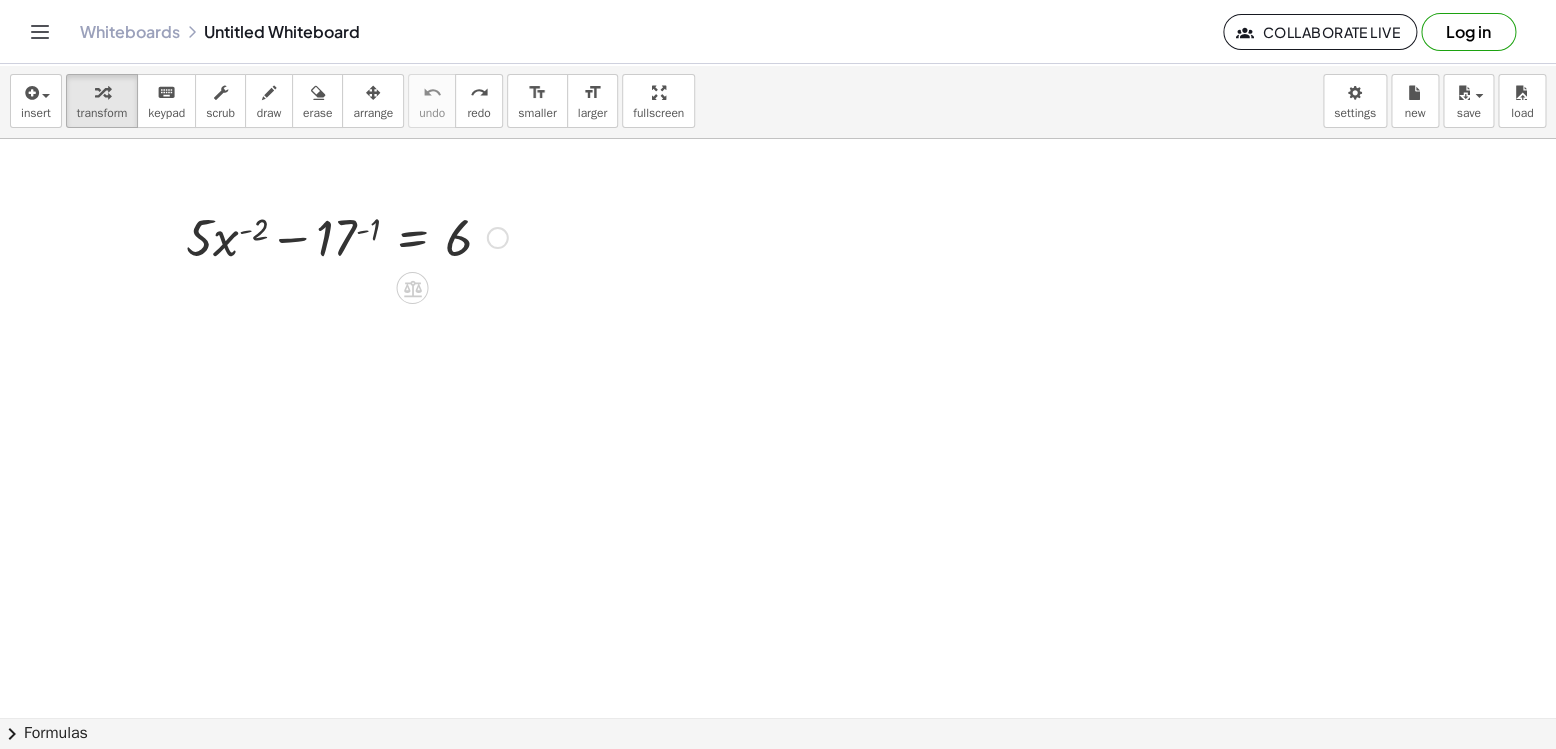 click at bounding box center (498, 238) 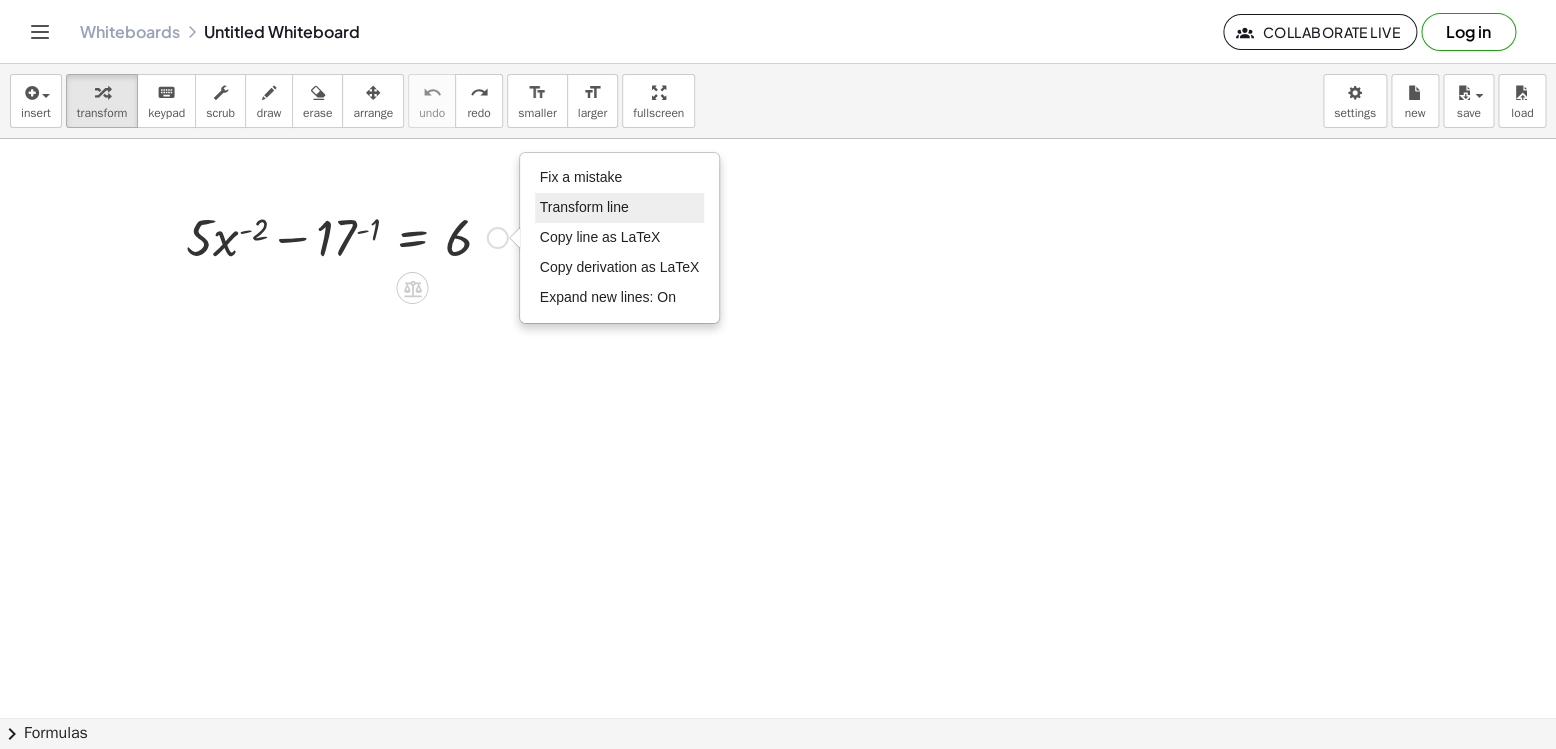 click on "Transform line" at bounding box center (584, 207) 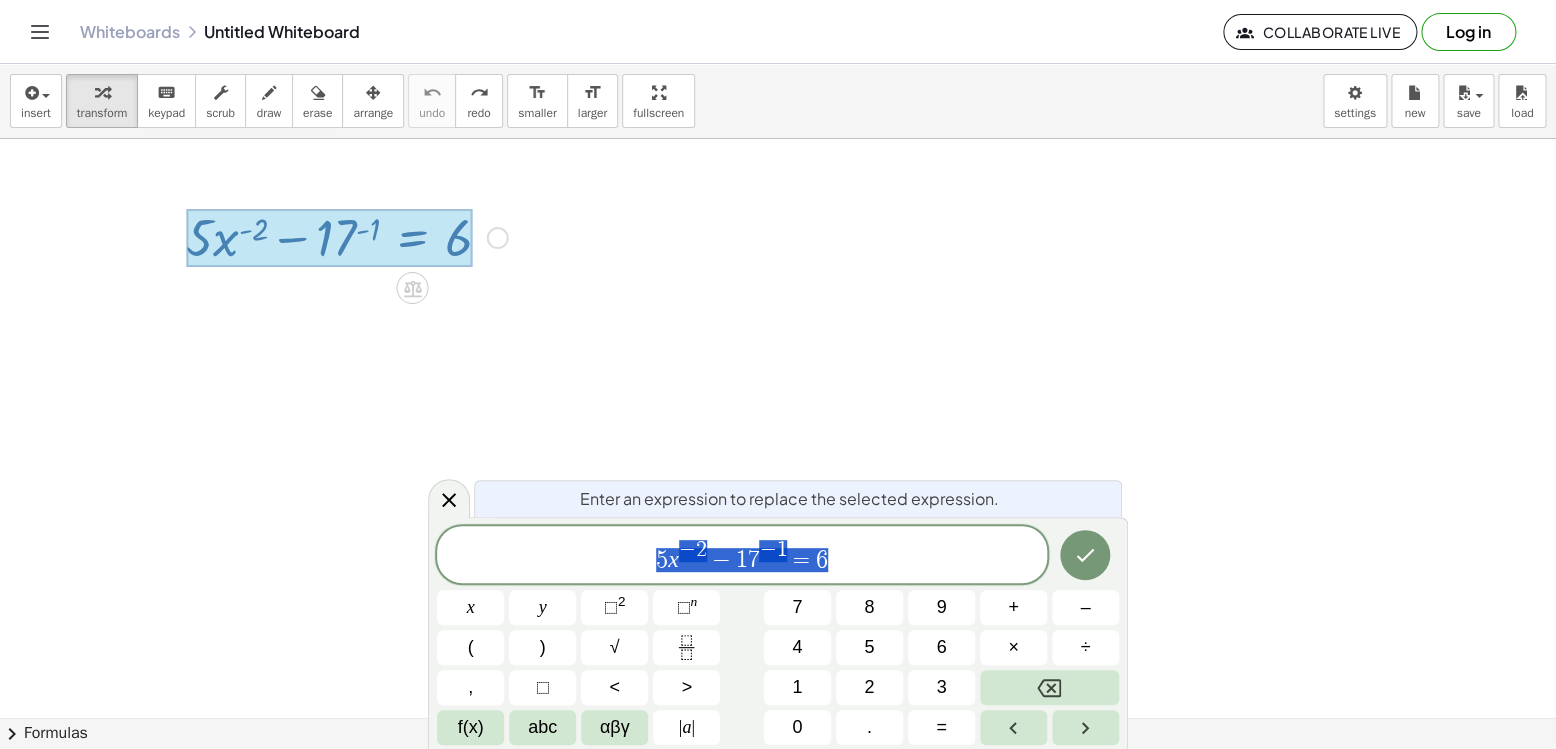 scroll, scrollTop: 384, scrollLeft: 11, axis: both 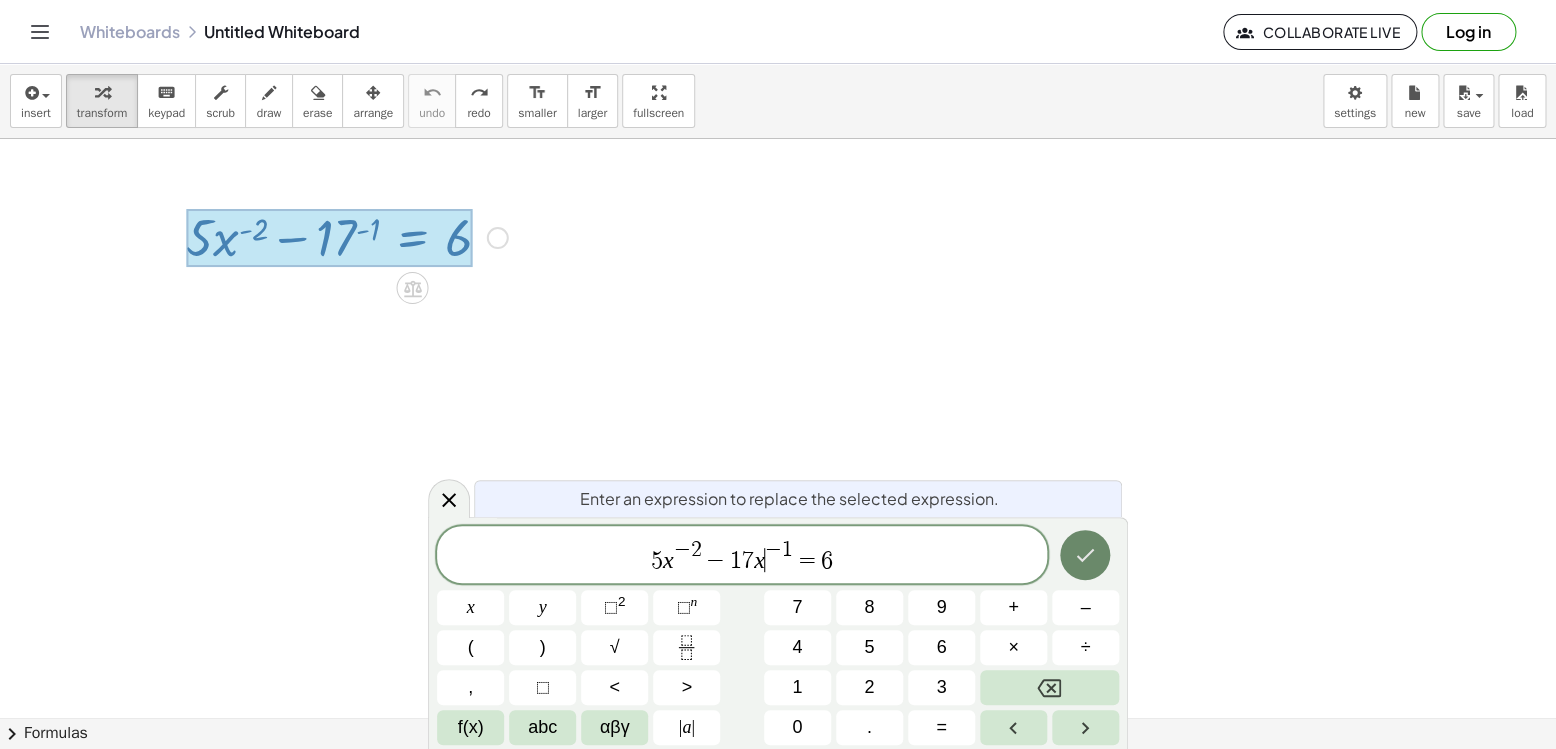 click 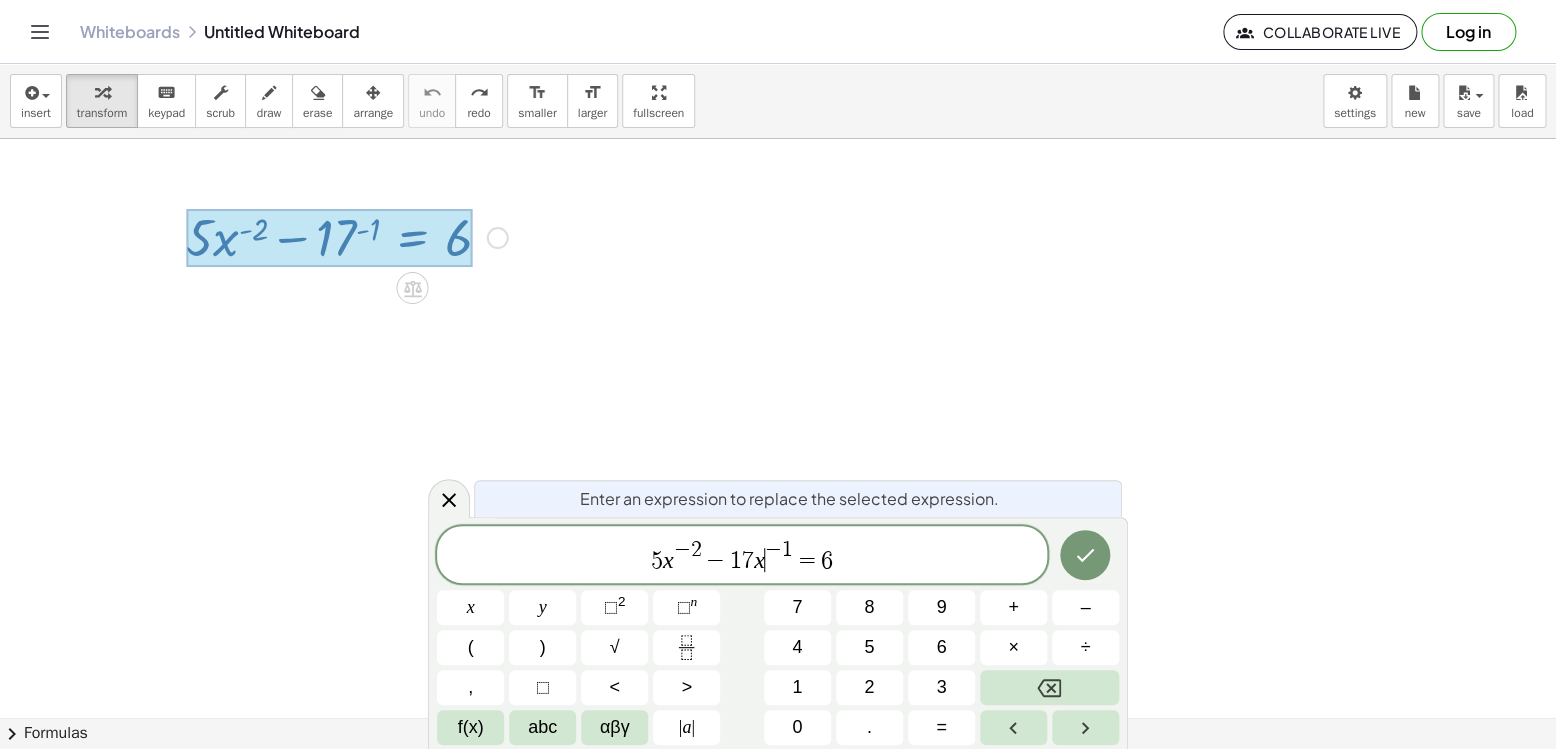 click 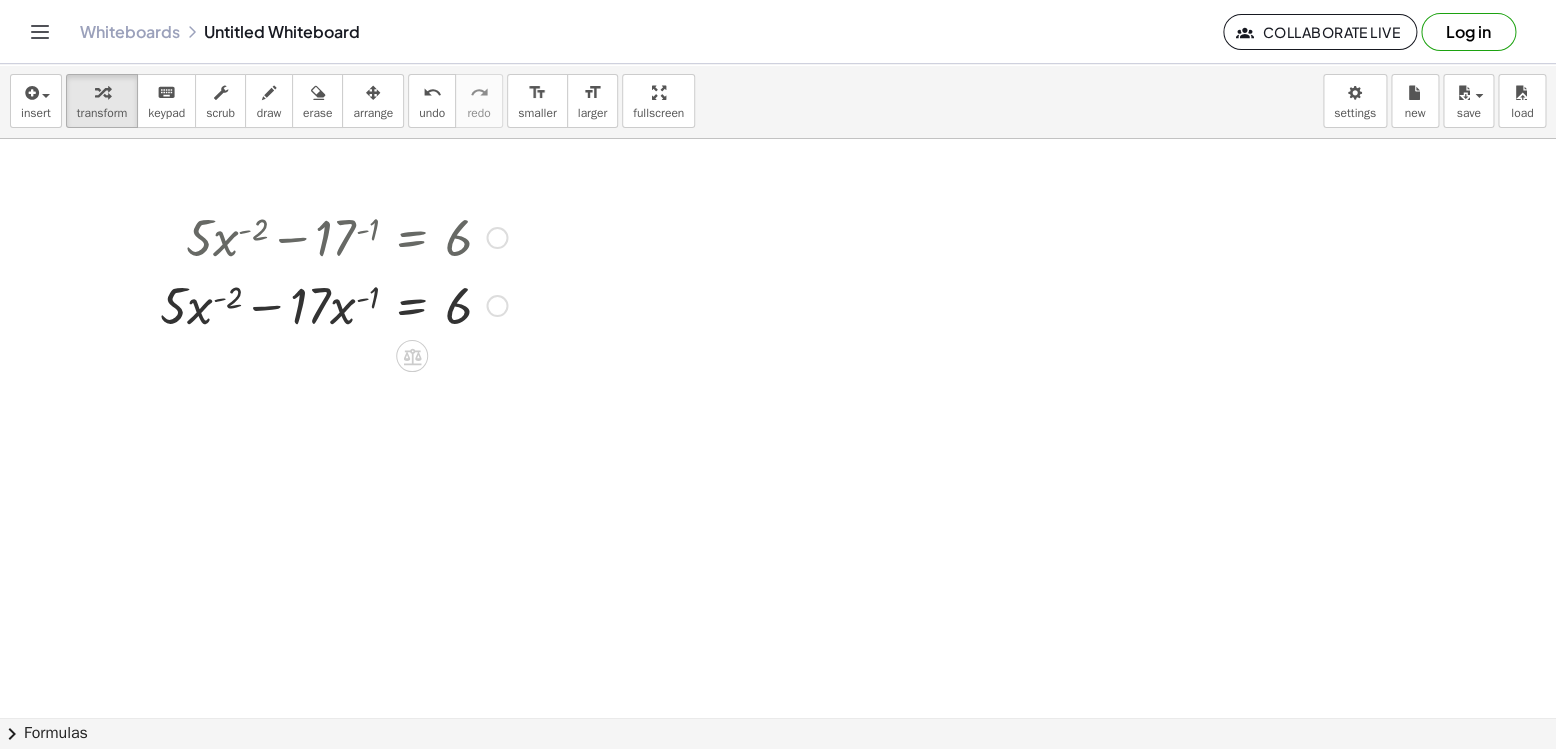 click at bounding box center (333, 304) 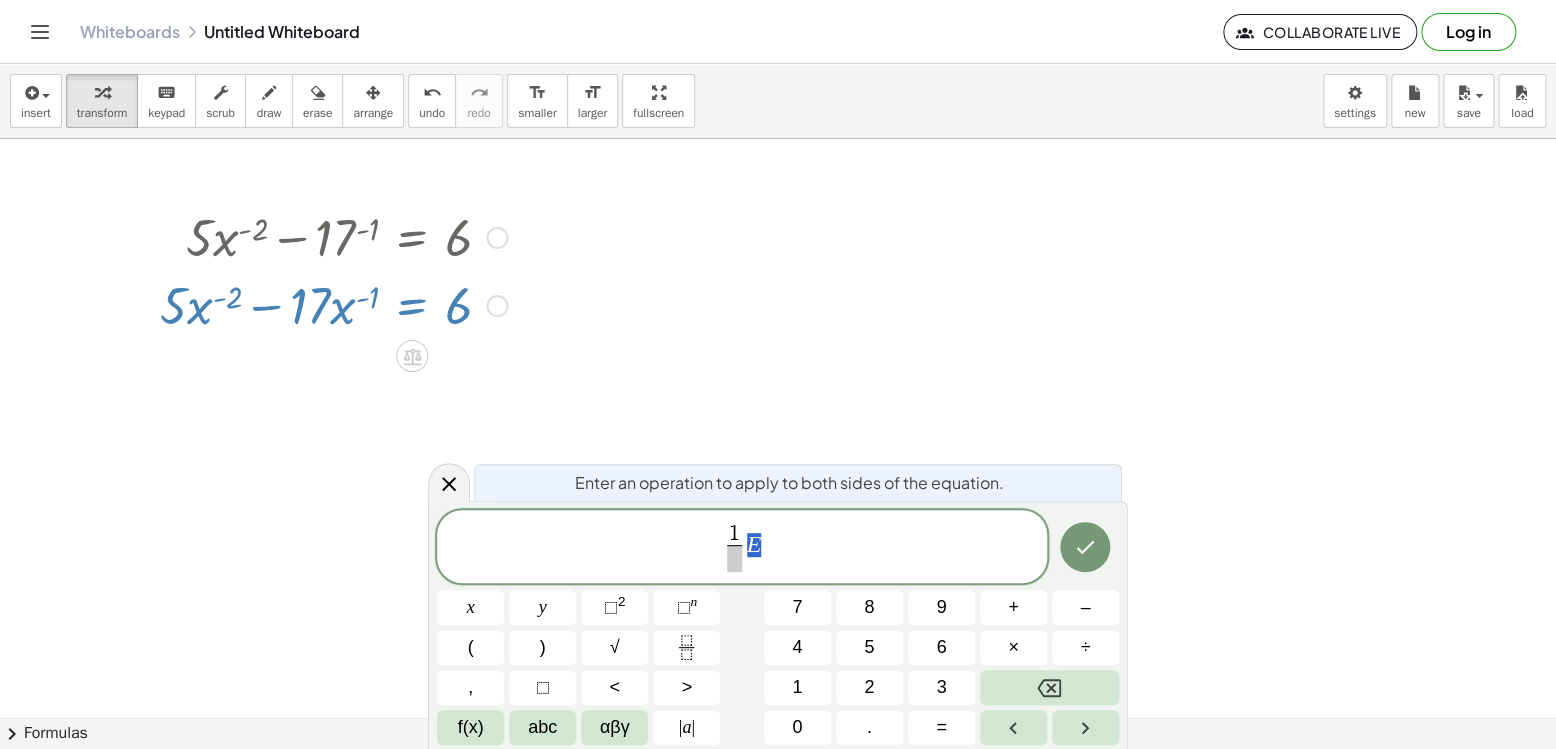 scroll, scrollTop: 18, scrollLeft: 0, axis: vertical 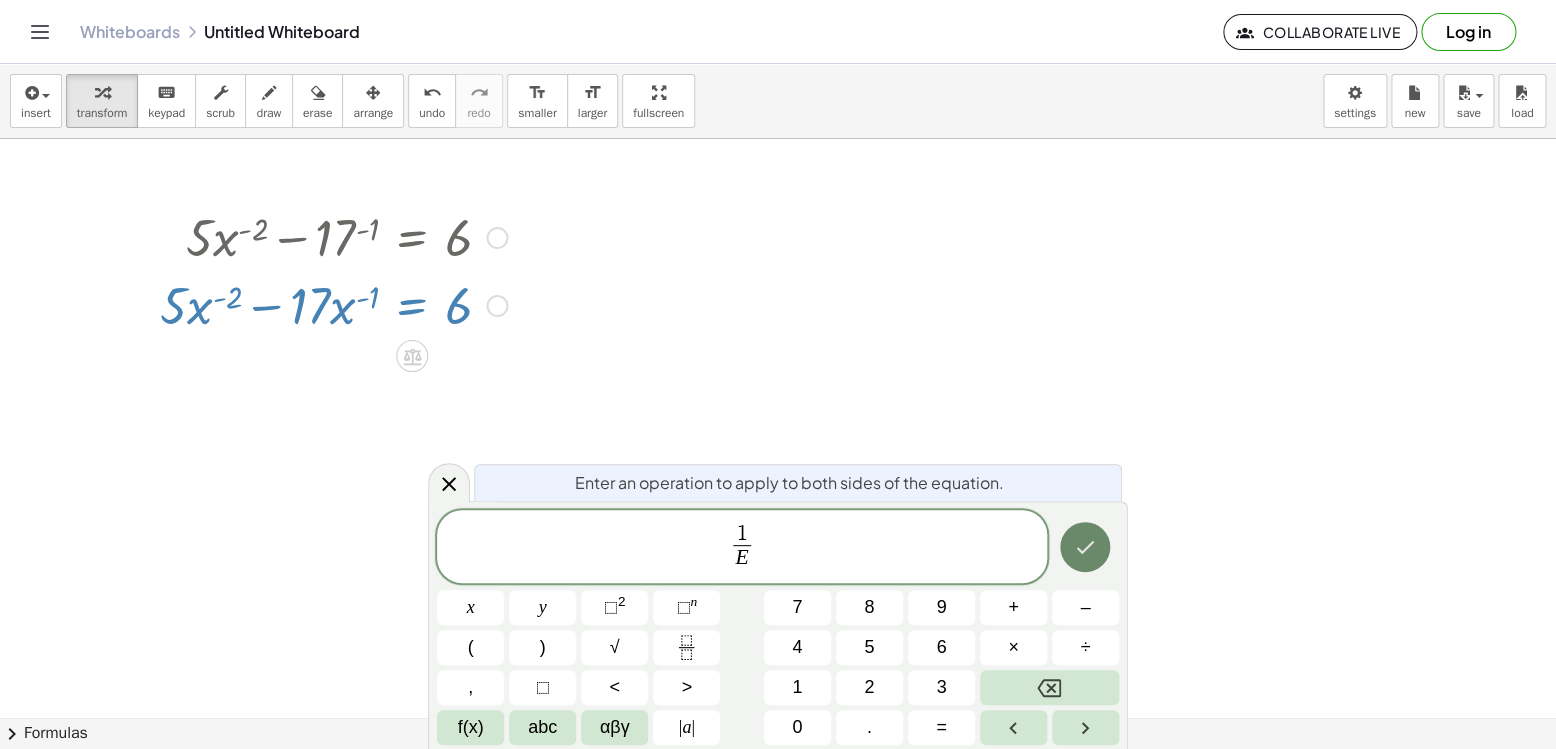 click 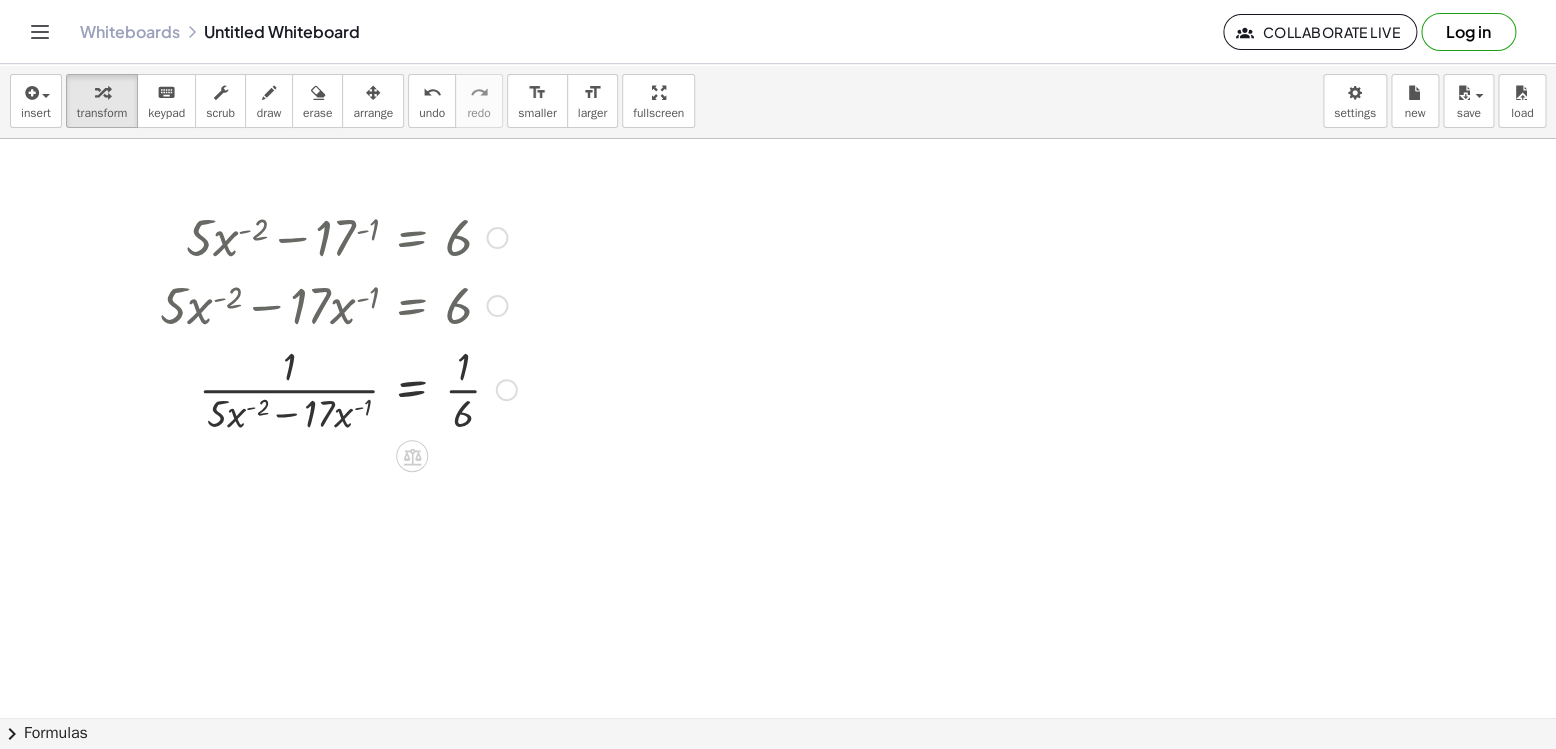 click at bounding box center [338, 388] 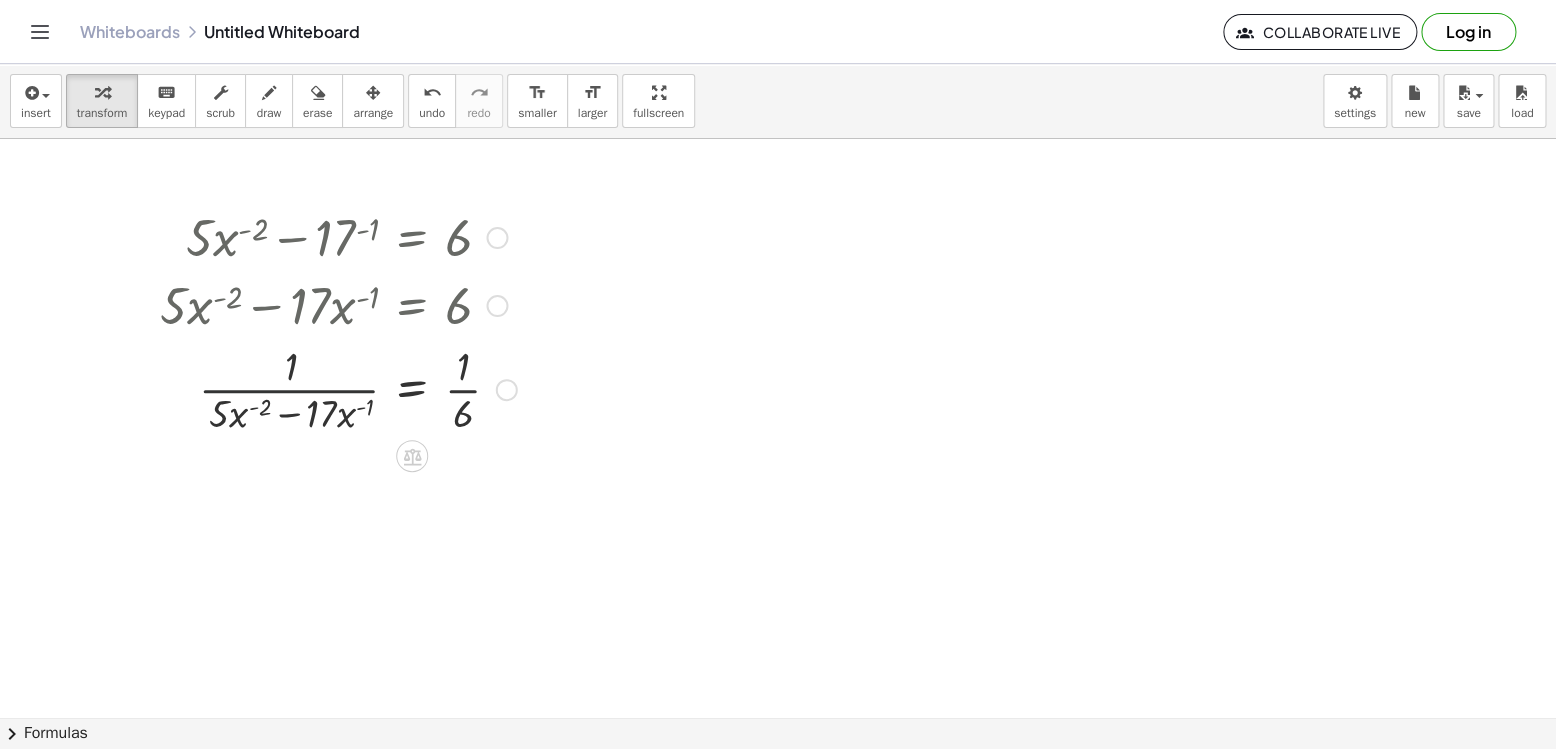 click at bounding box center (338, 388) 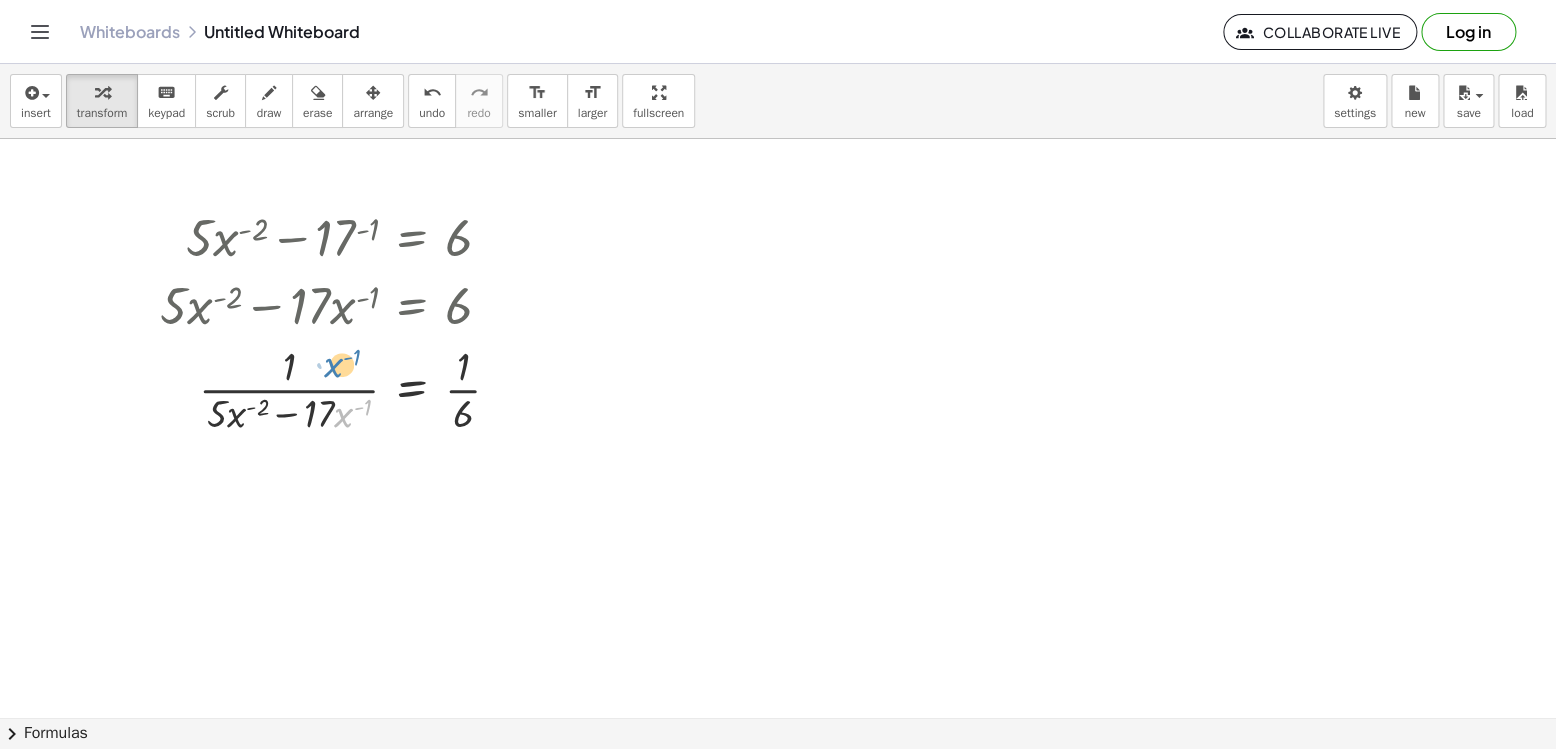 drag, startPoint x: 346, startPoint y: 417, endPoint x: 335, endPoint y: 366, distance: 52.17279 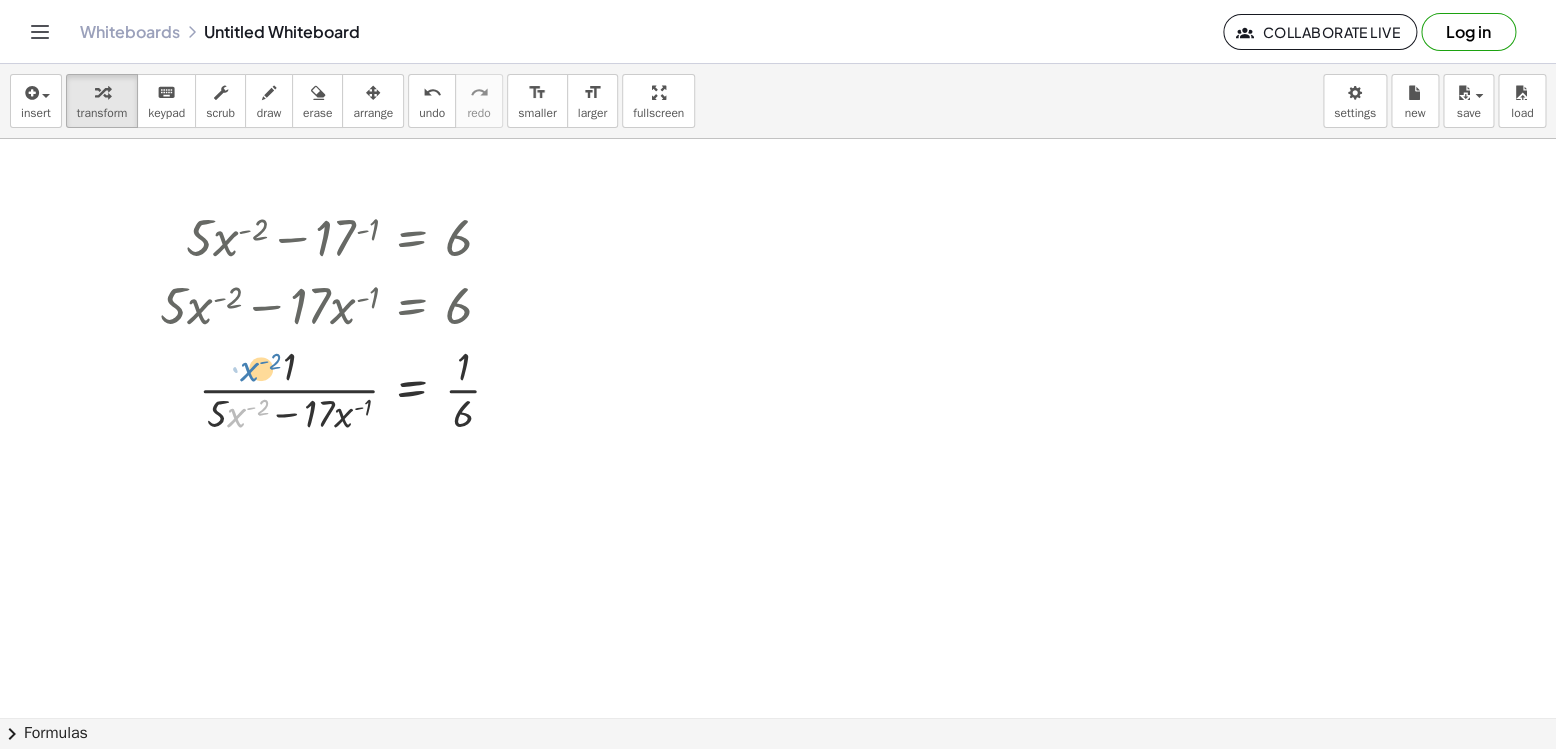 drag, startPoint x: 238, startPoint y: 419, endPoint x: 252, endPoint y: 372, distance: 49.0408 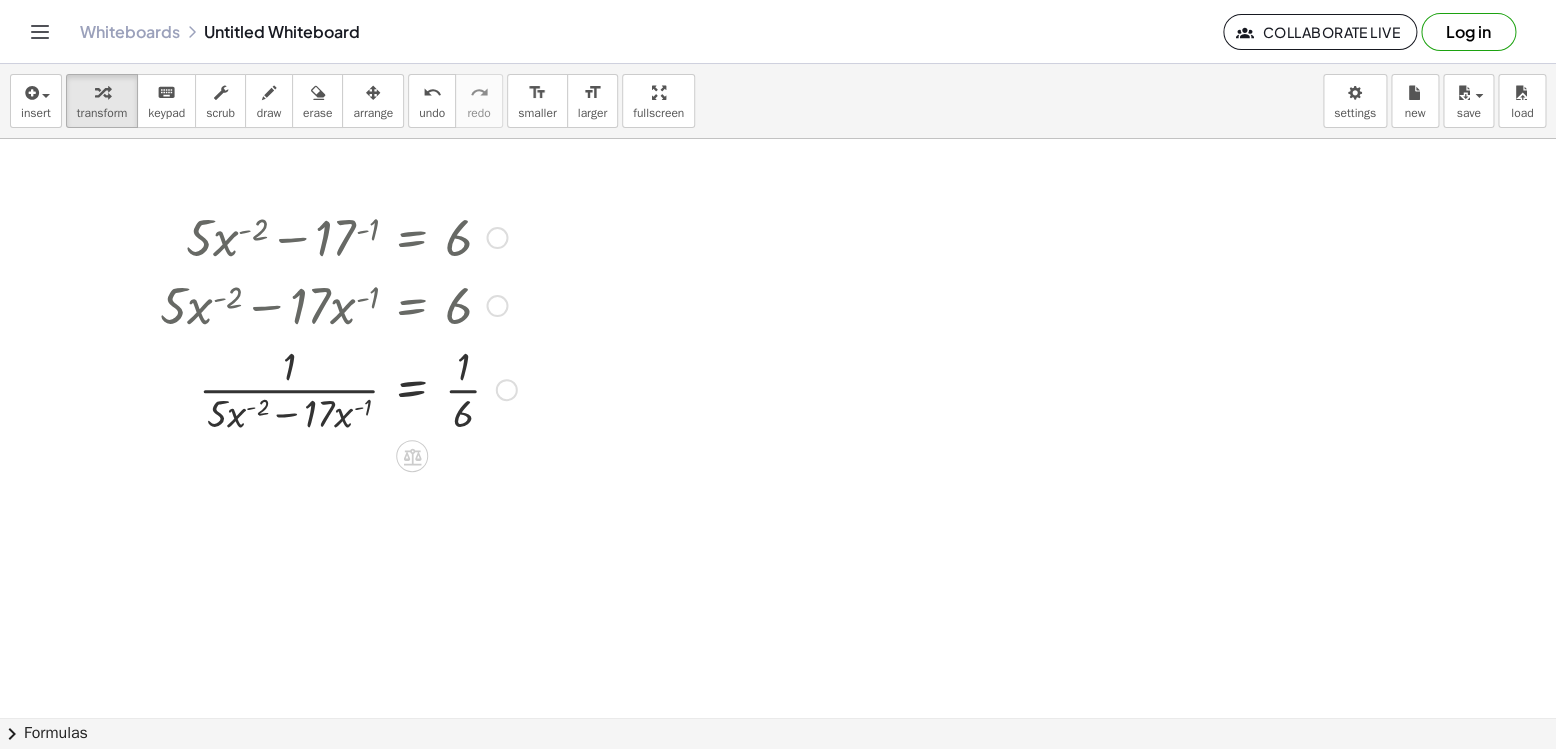 click on "Fix a mistake Transform line Copy line as LaTeX Copy derivation as LaTeX Expand new lines: On" at bounding box center [507, 390] 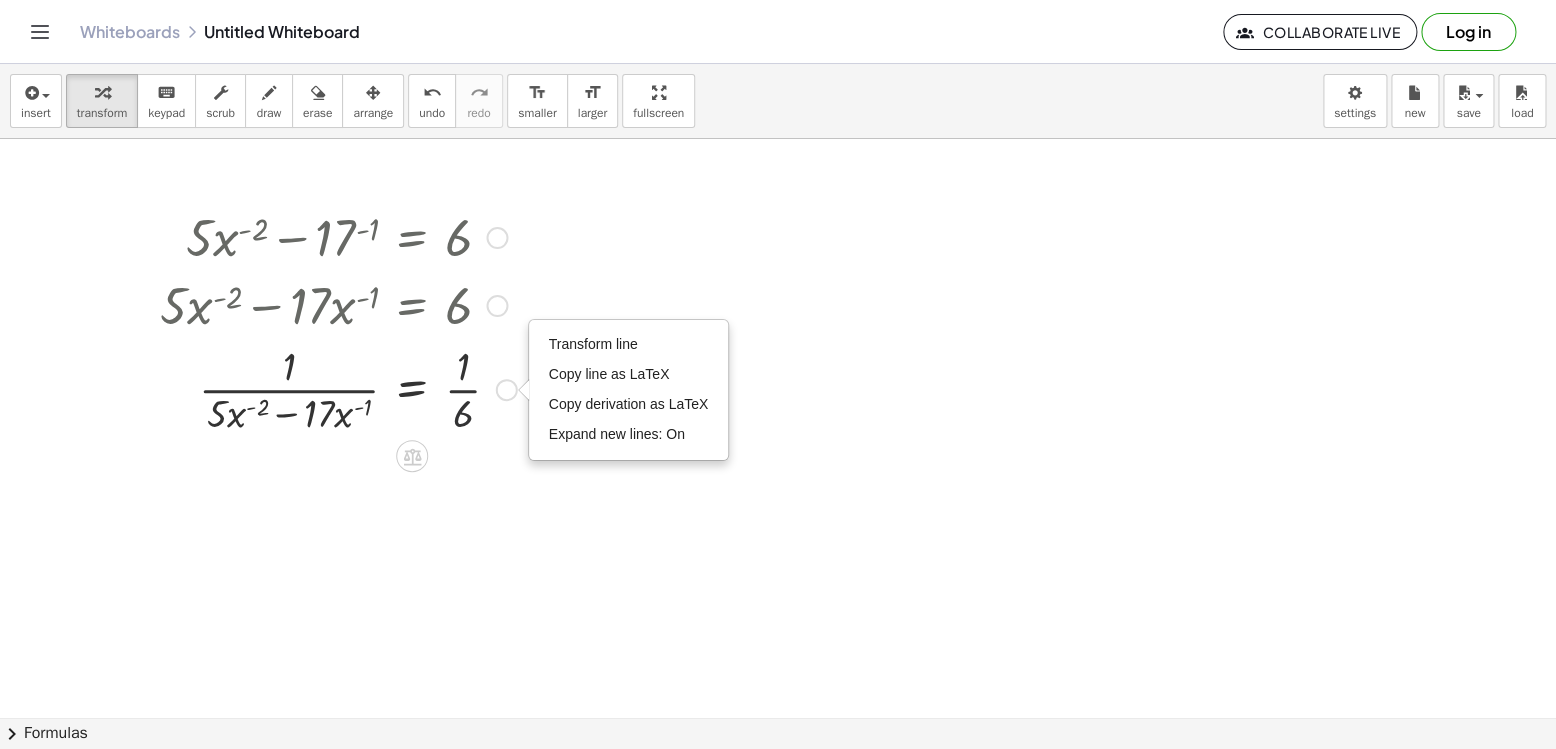 click at bounding box center (338, 388) 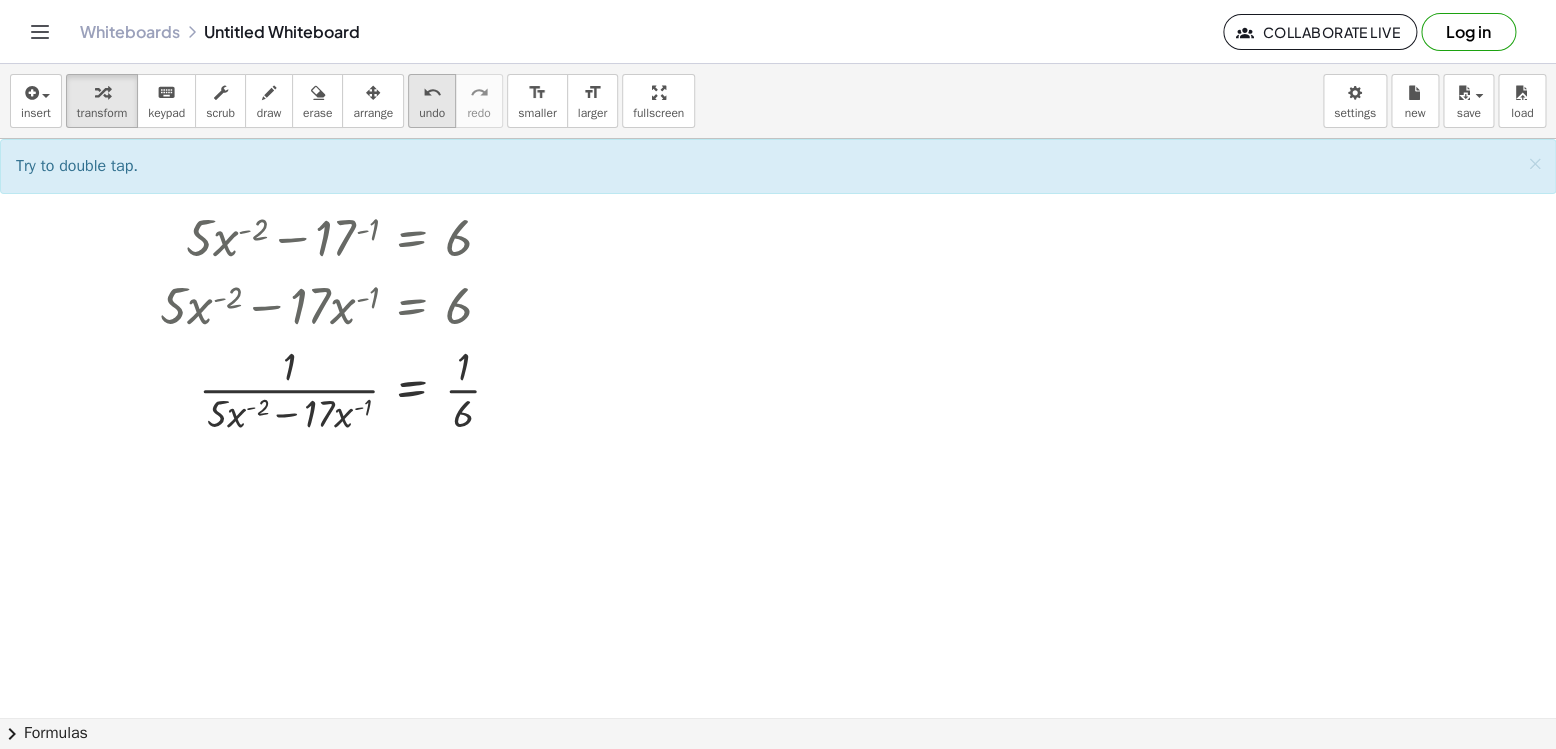 click on "undo" at bounding box center (432, 93) 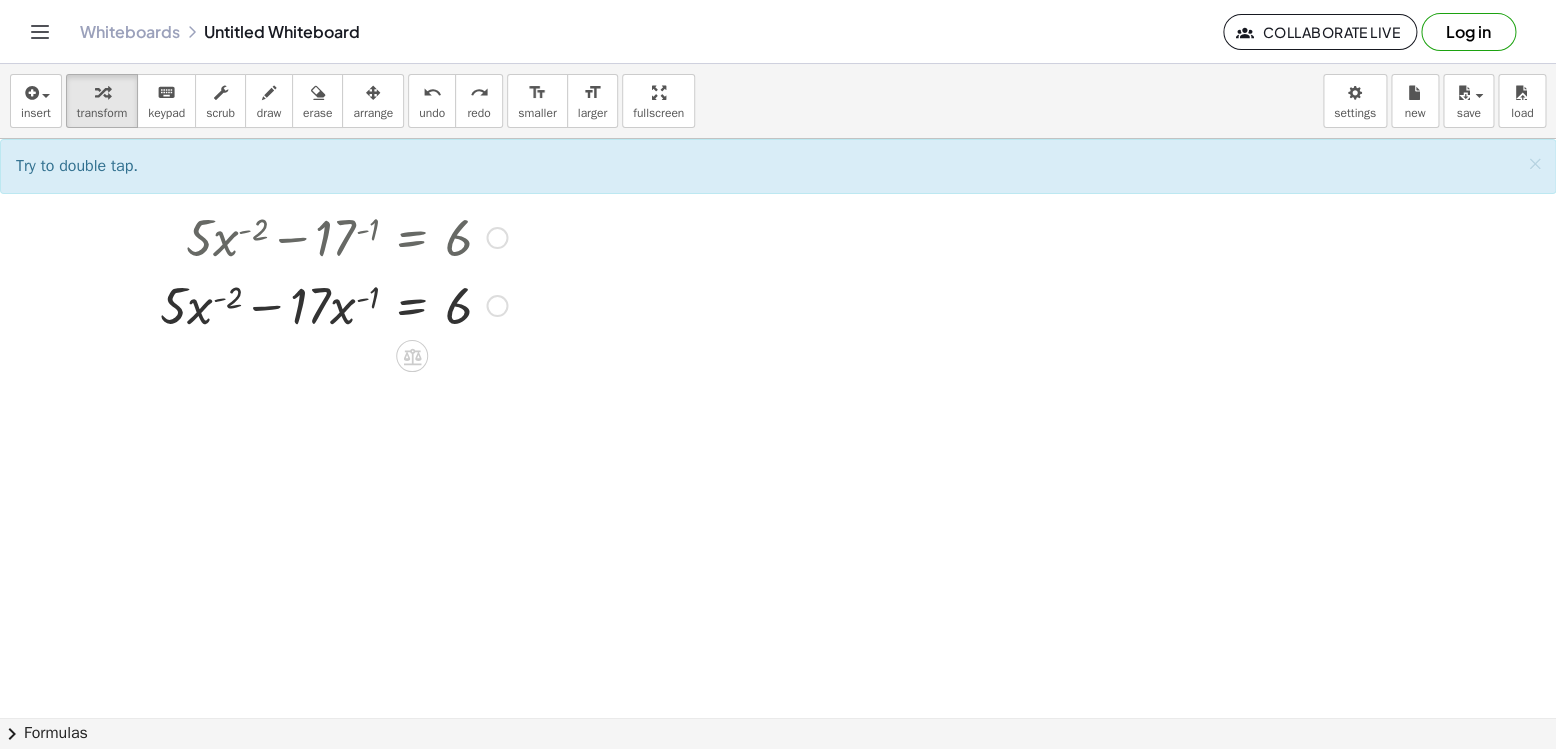 click at bounding box center [333, 304] 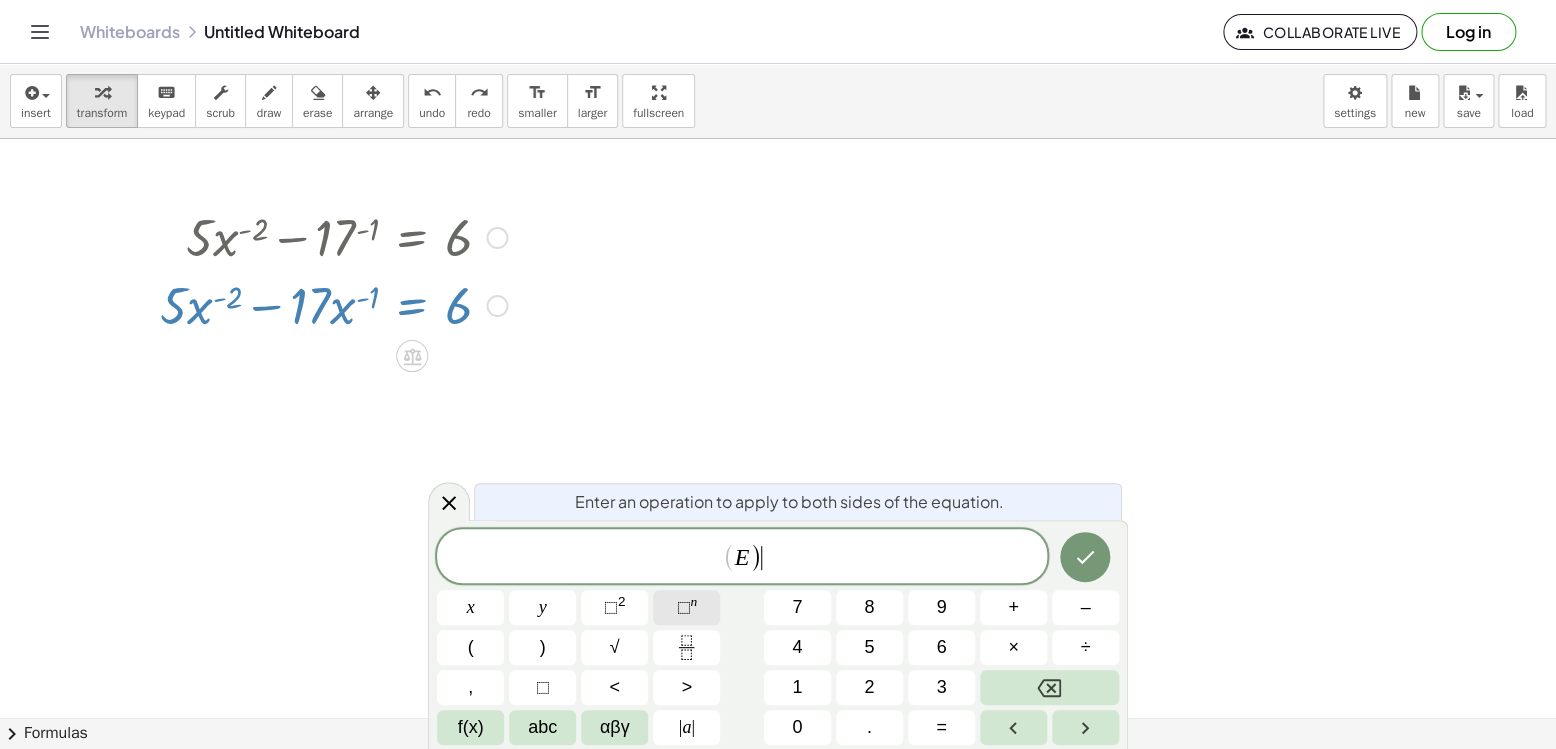 click on "⬚" at bounding box center [683, 607] 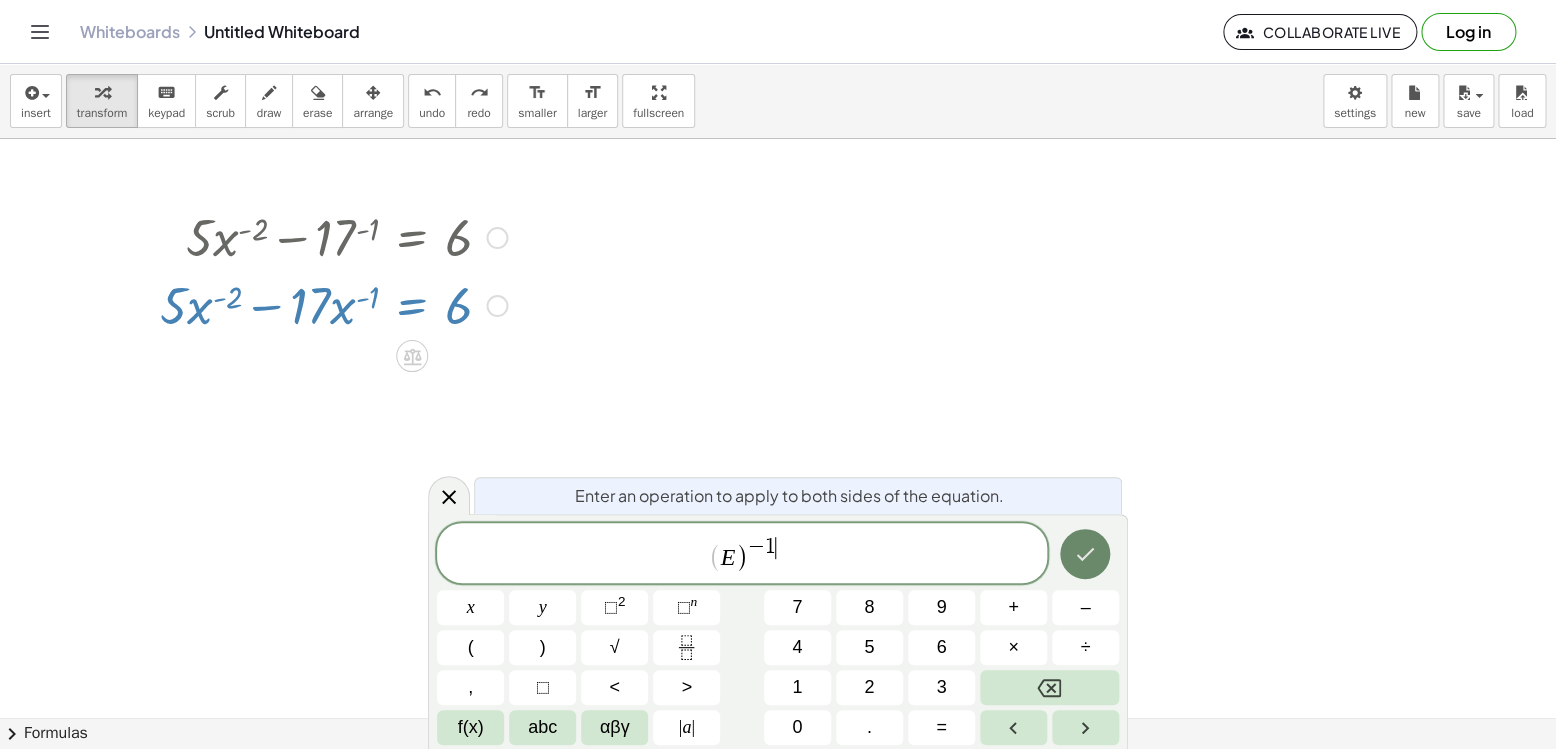 click 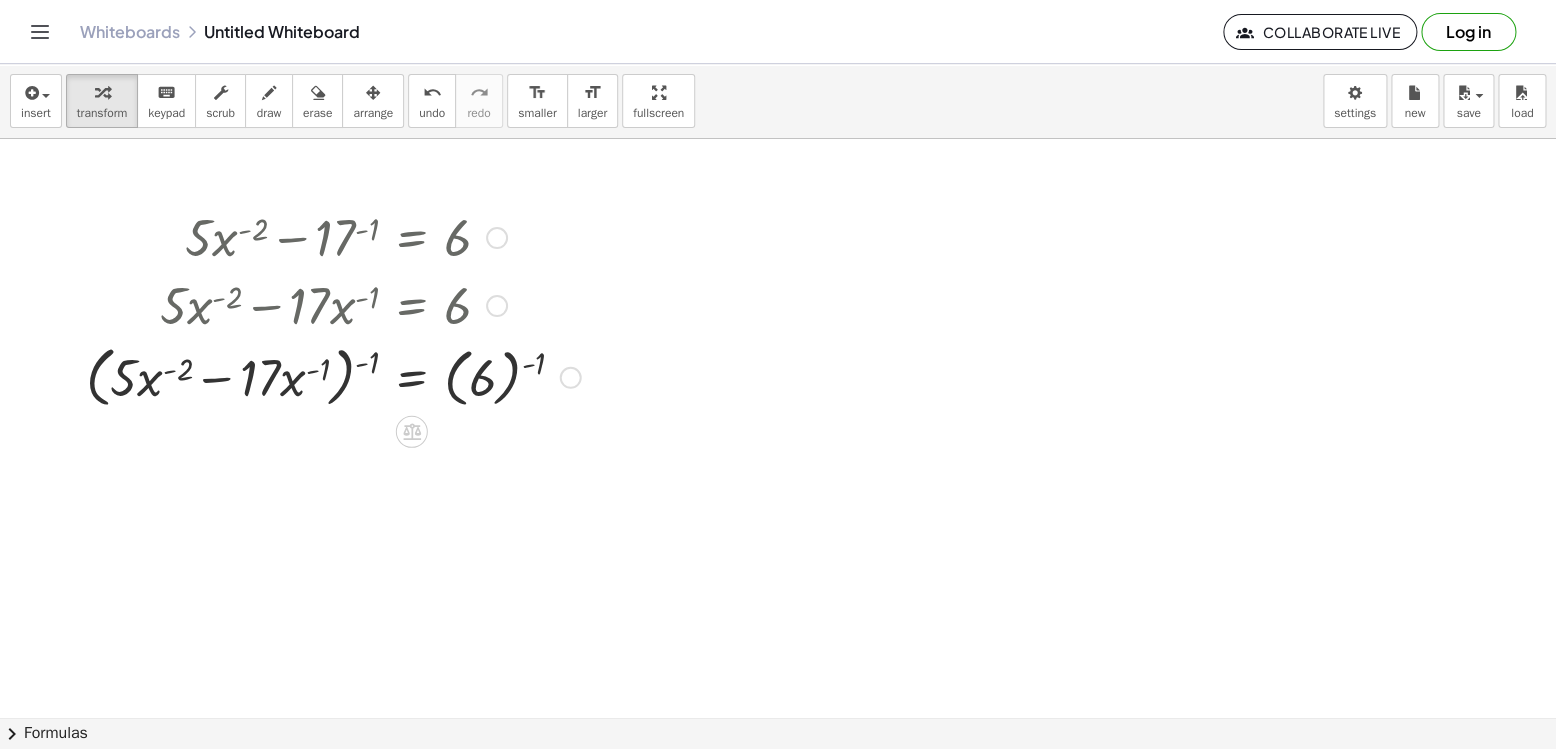 click at bounding box center [333, 376] 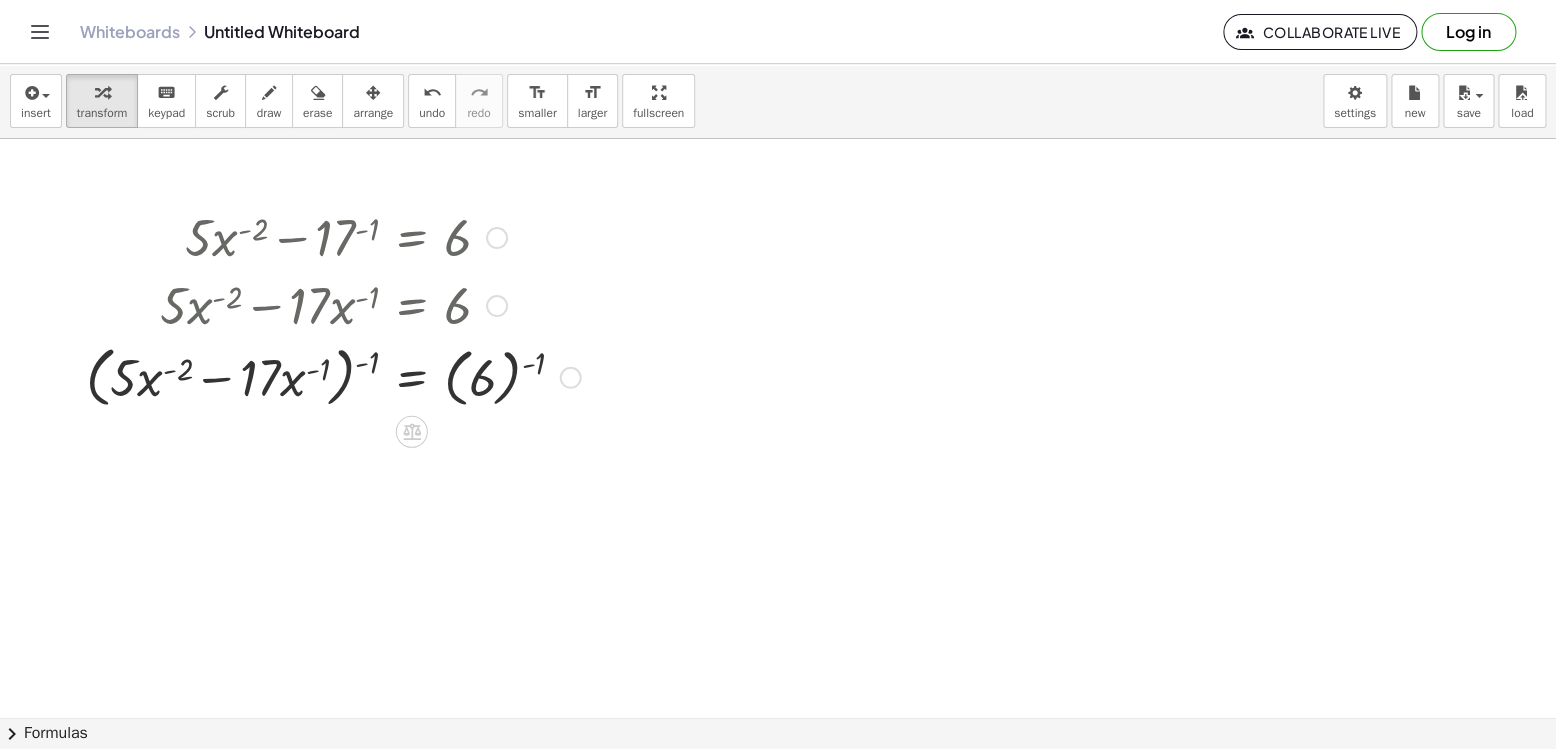 click at bounding box center (333, 376) 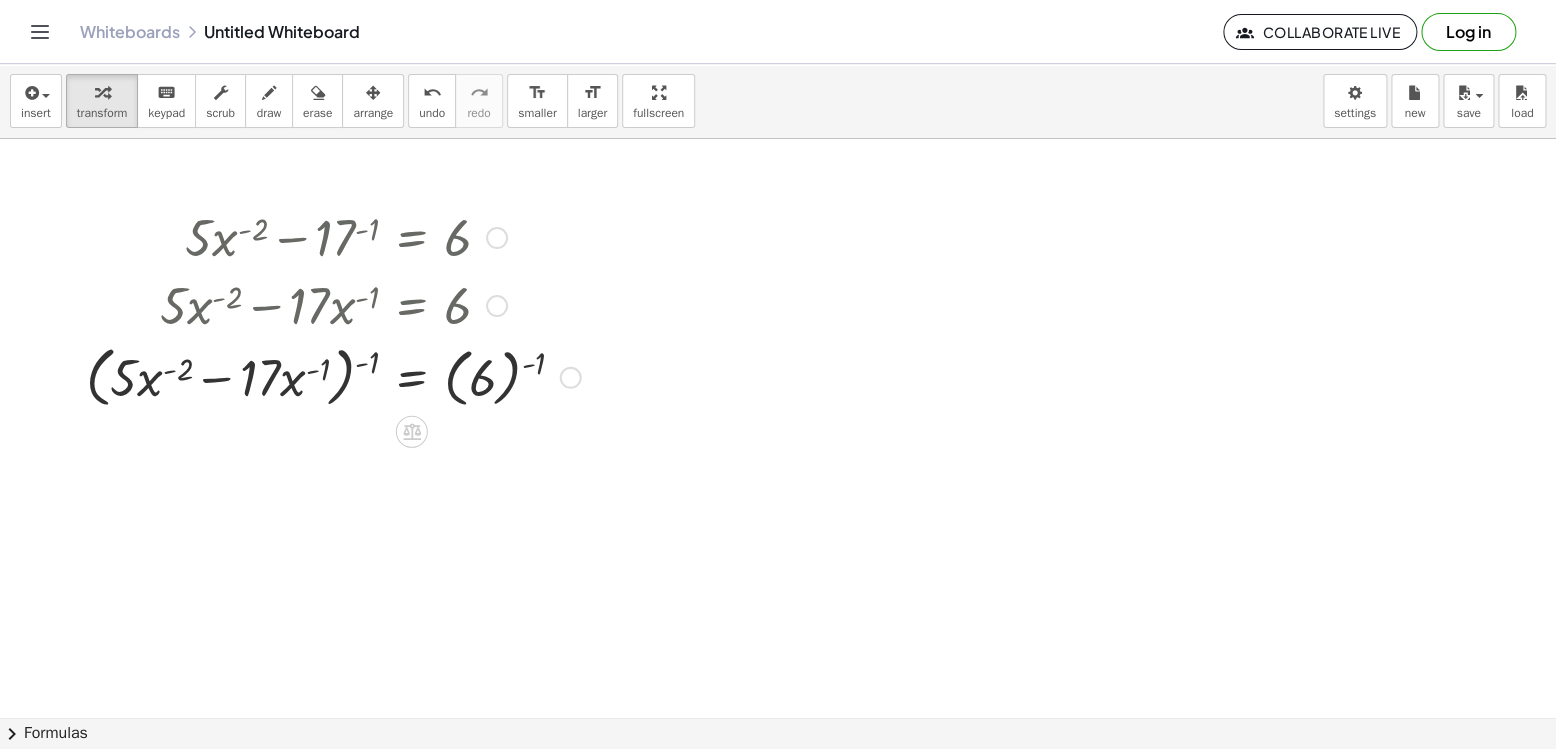 click at bounding box center [333, 376] 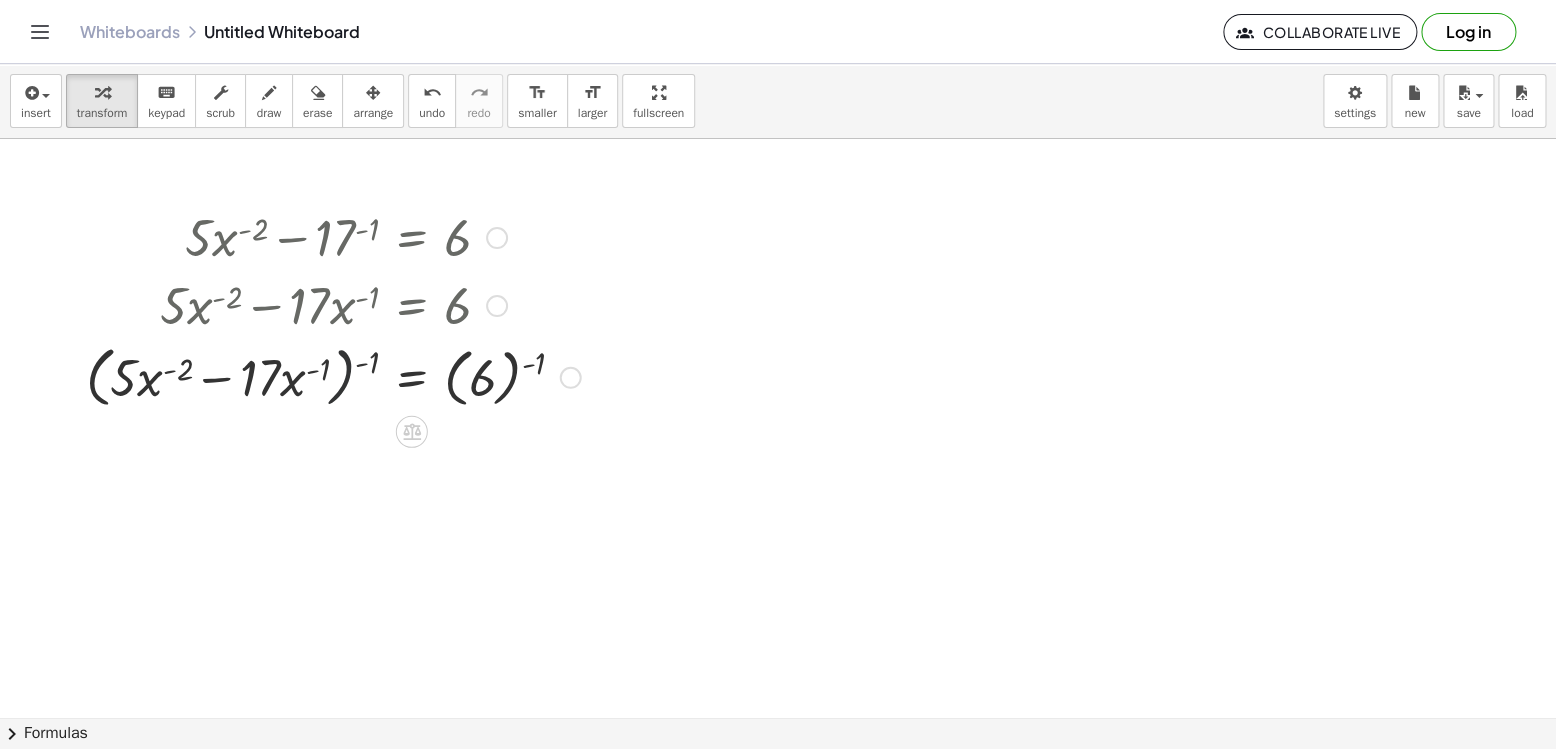 click at bounding box center [333, 376] 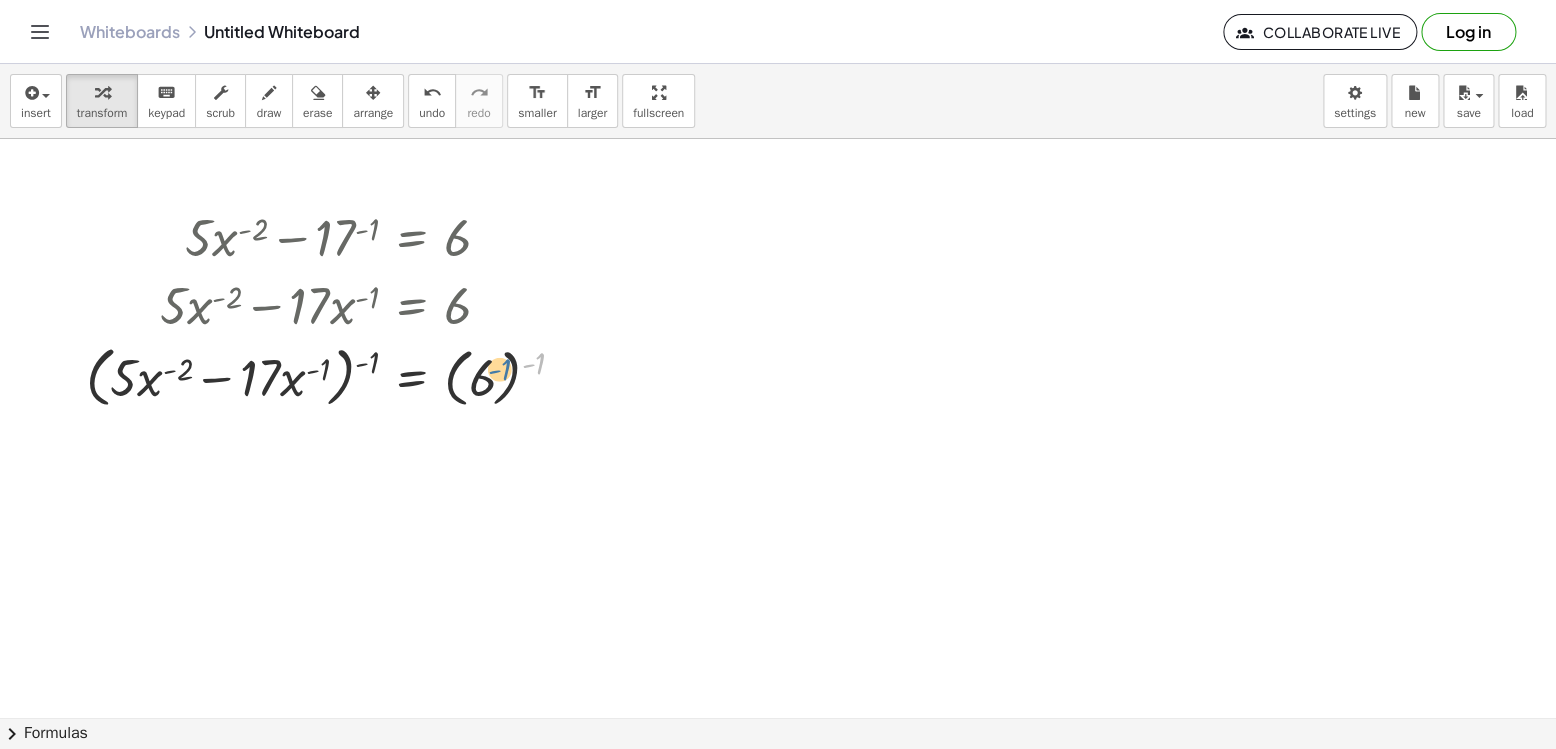 drag, startPoint x: 532, startPoint y: 367, endPoint x: 498, endPoint y: 373, distance: 34.525352 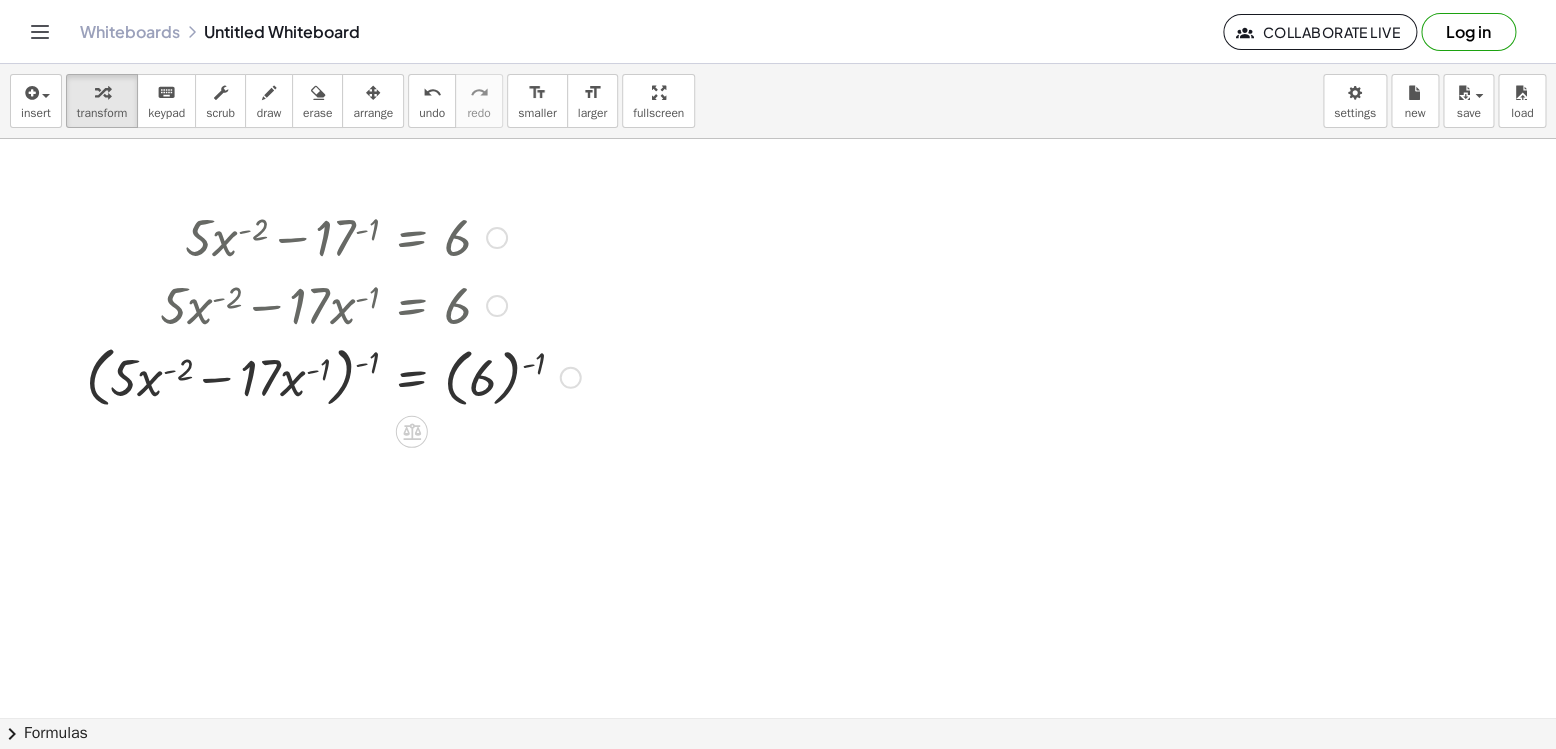 click at bounding box center [333, 376] 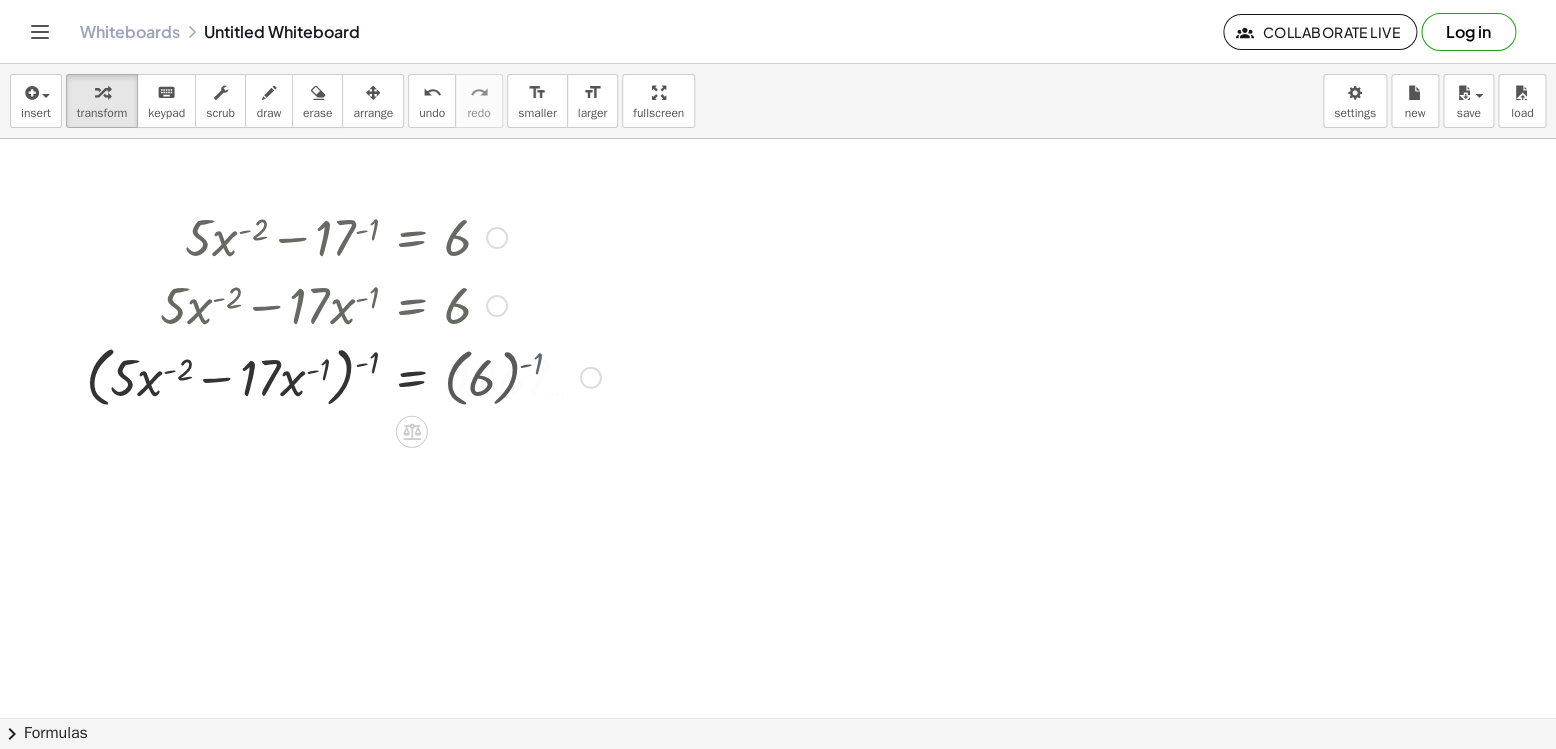 click at bounding box center [343, 376] 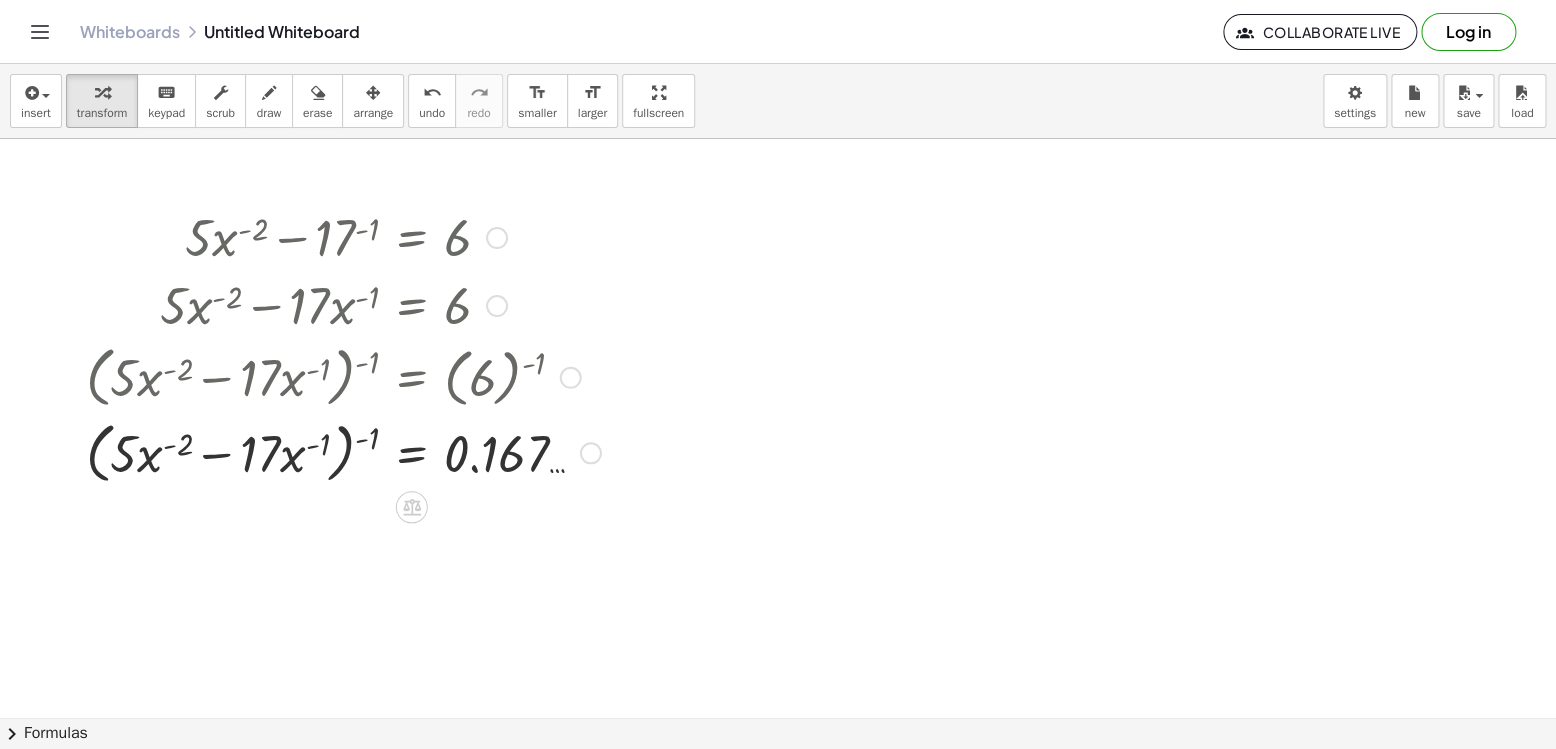 click at bounding box center (343, 452) 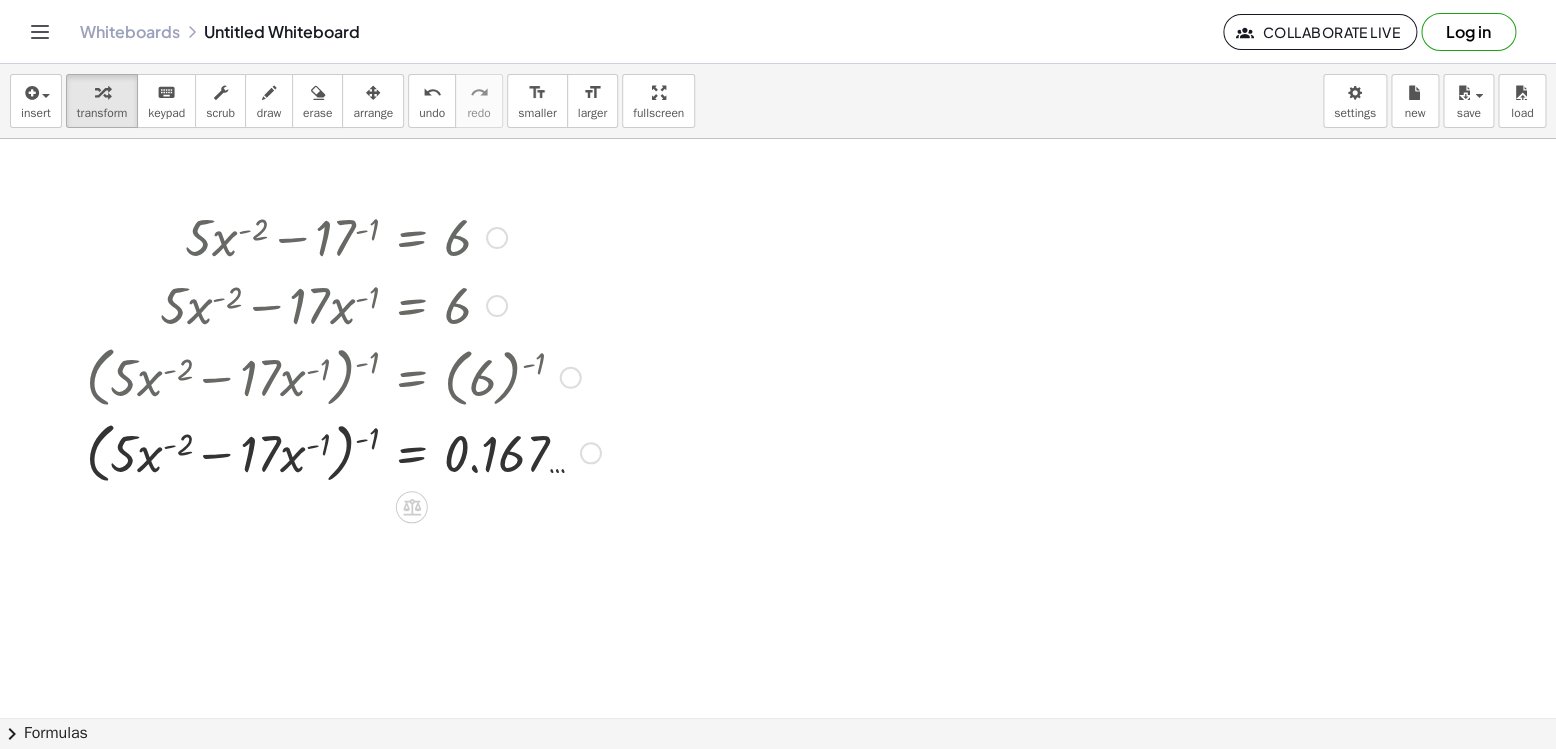 click at bounding box center [343, 452] 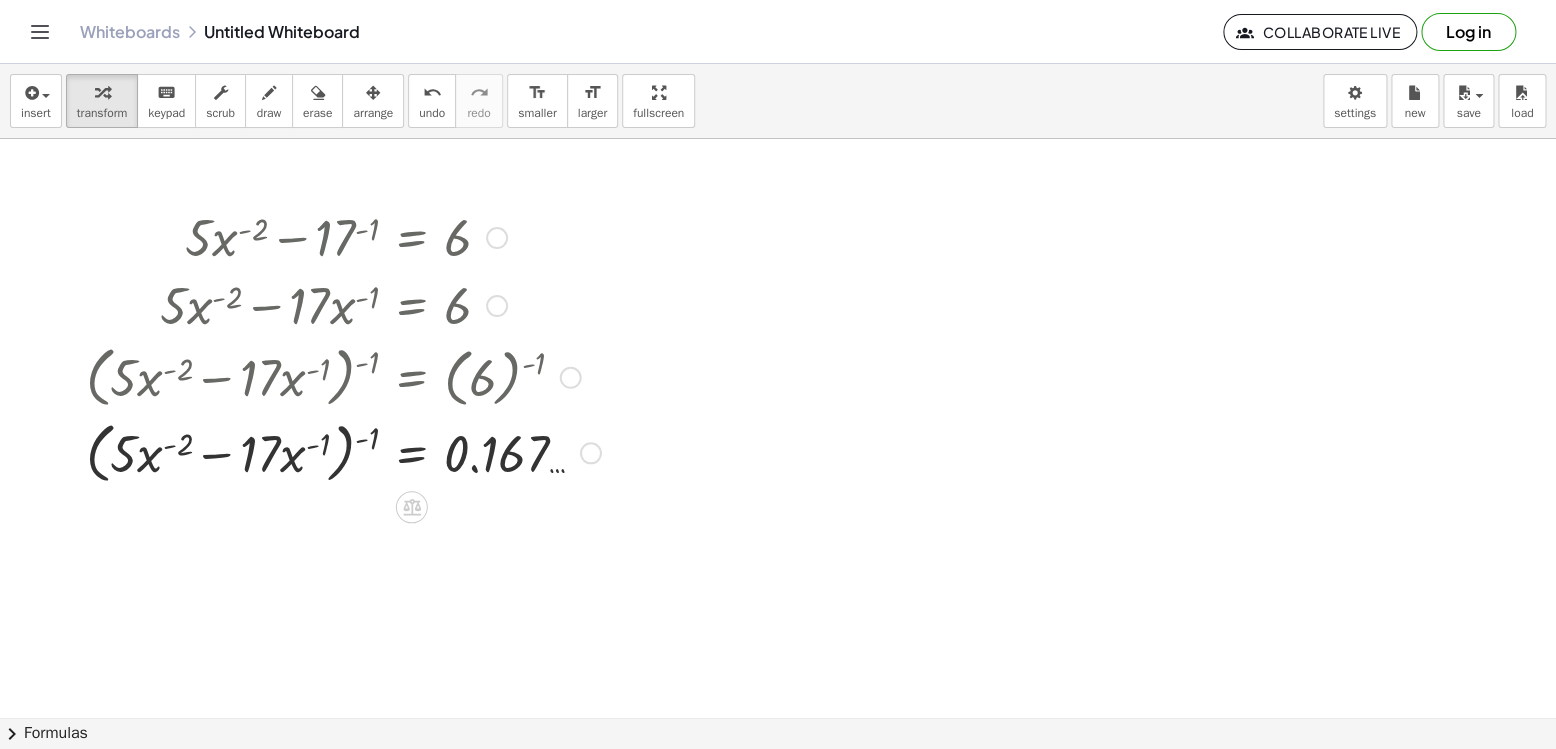 click at bounding box center [343, 452] 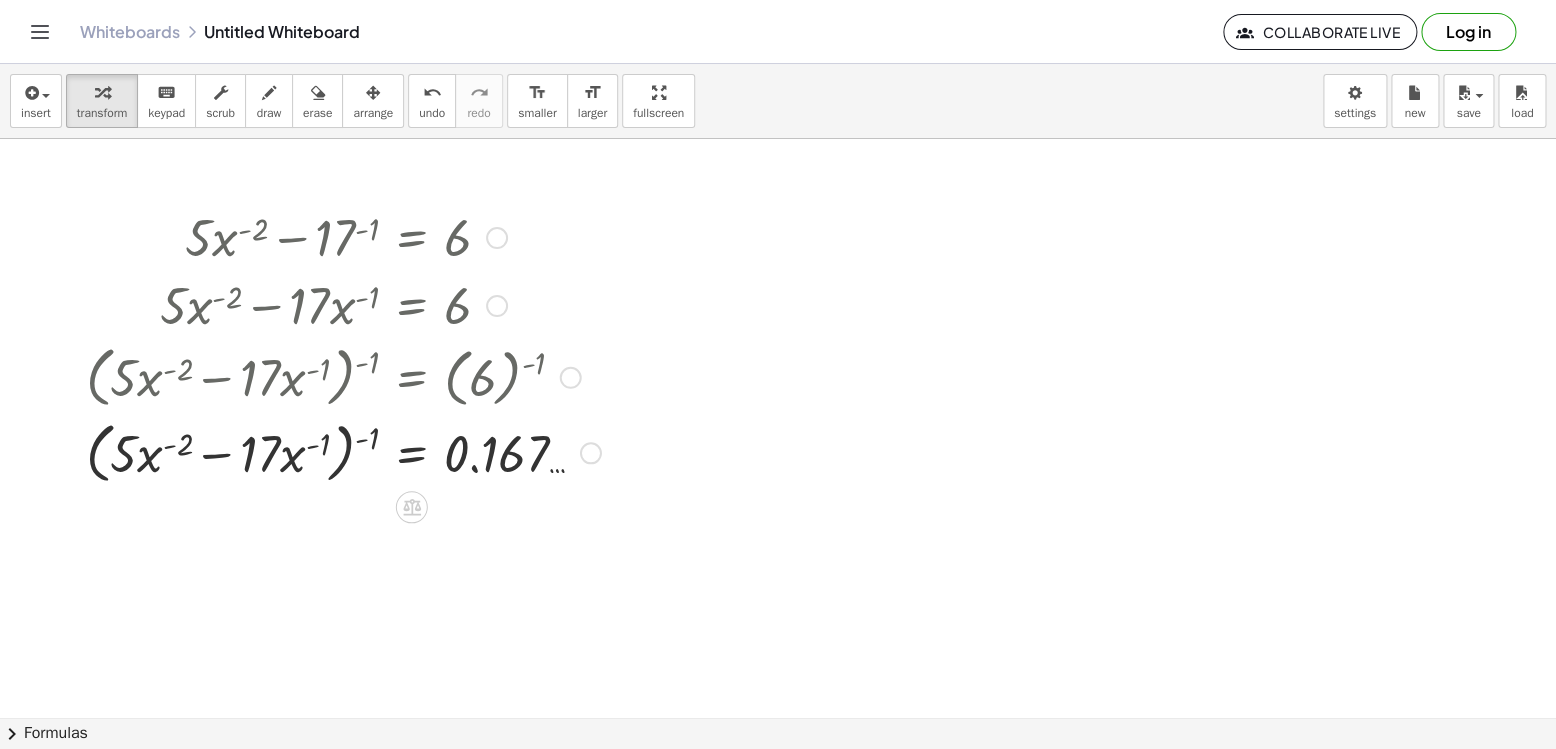 click at bounding box center (343, 452) 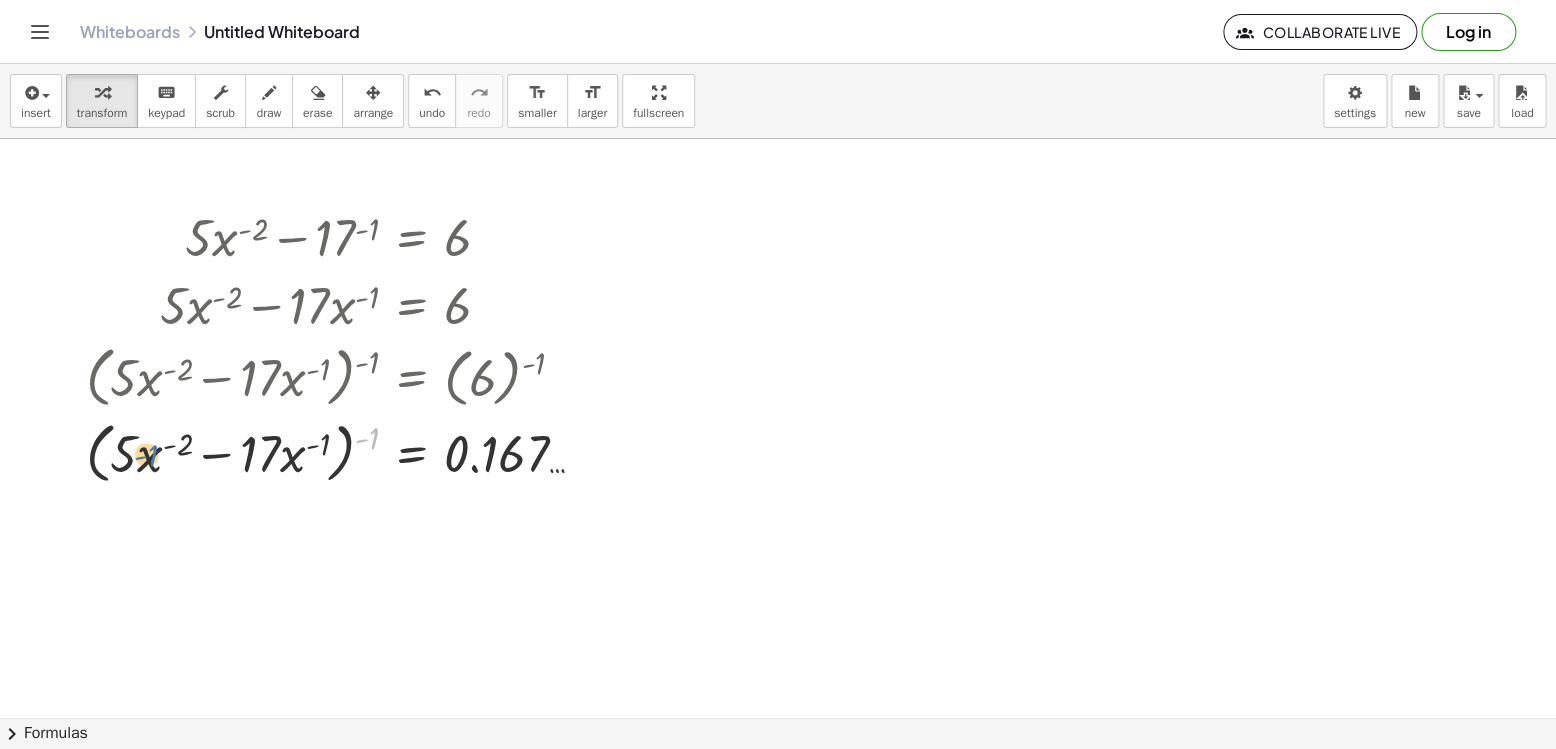 drag, startPoint x: 361, startPoint y: 439, endPoint x: 164, endPoint y: 448, distance: 197.20547 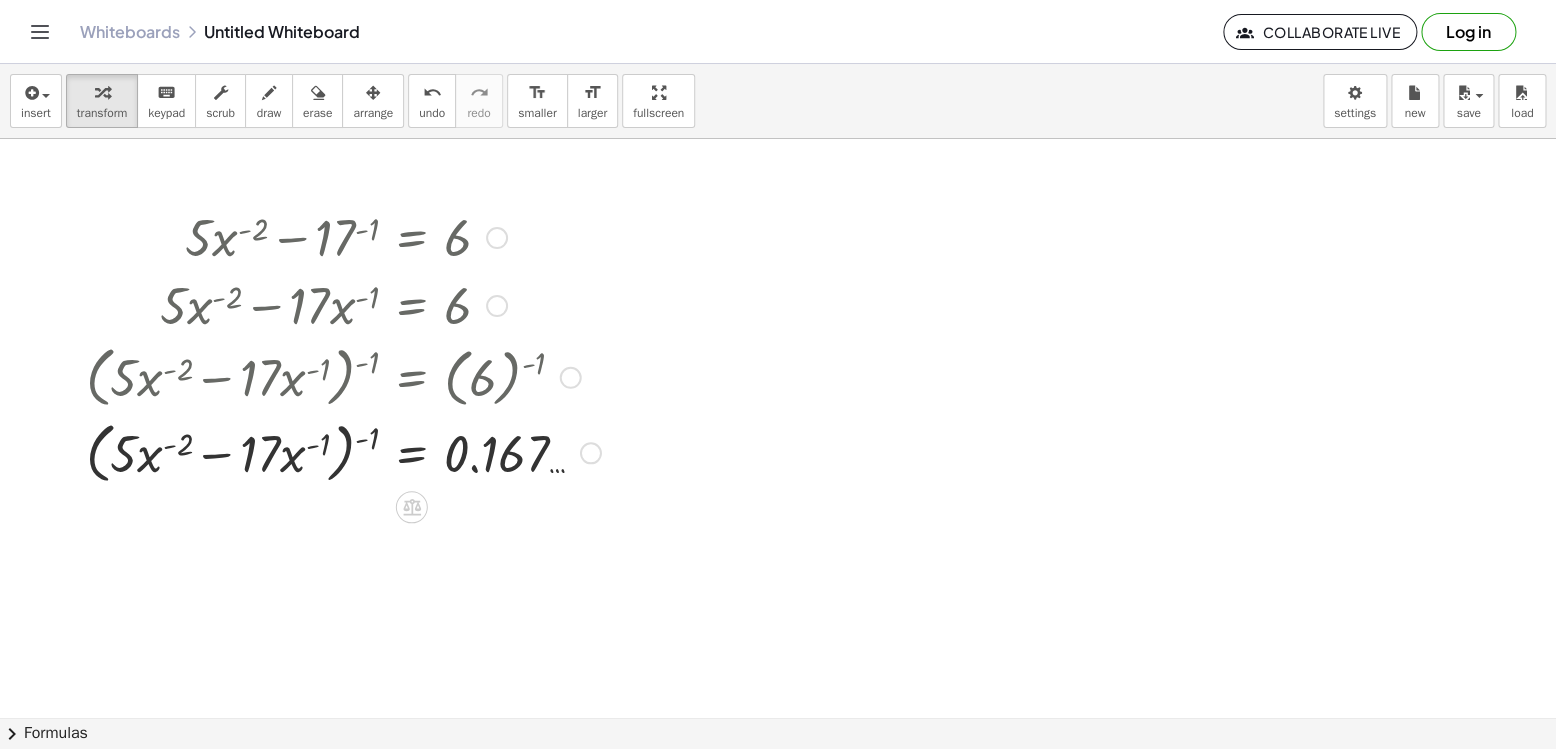 click at bounding box center (343, 452) 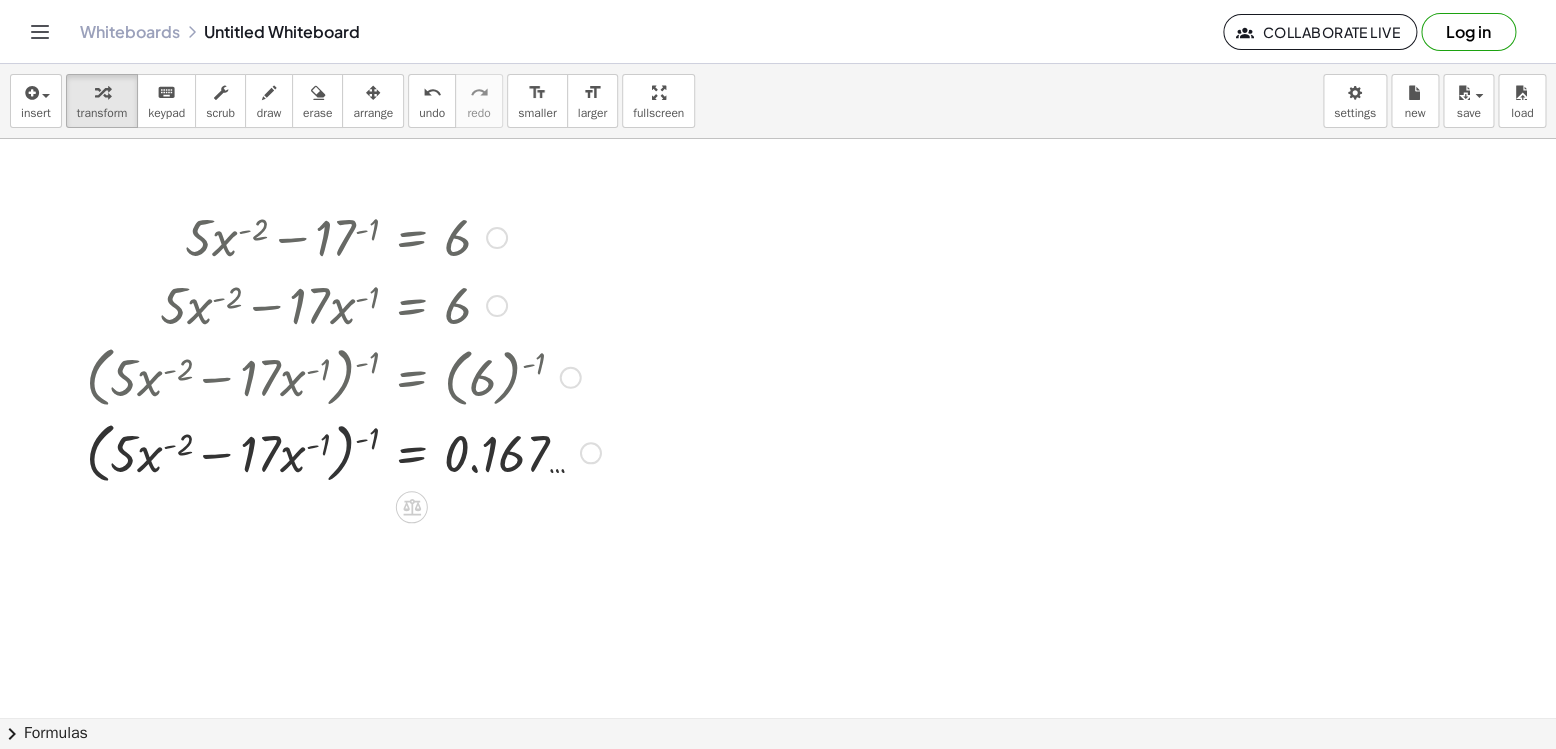 click at bounding box center [343, 452] 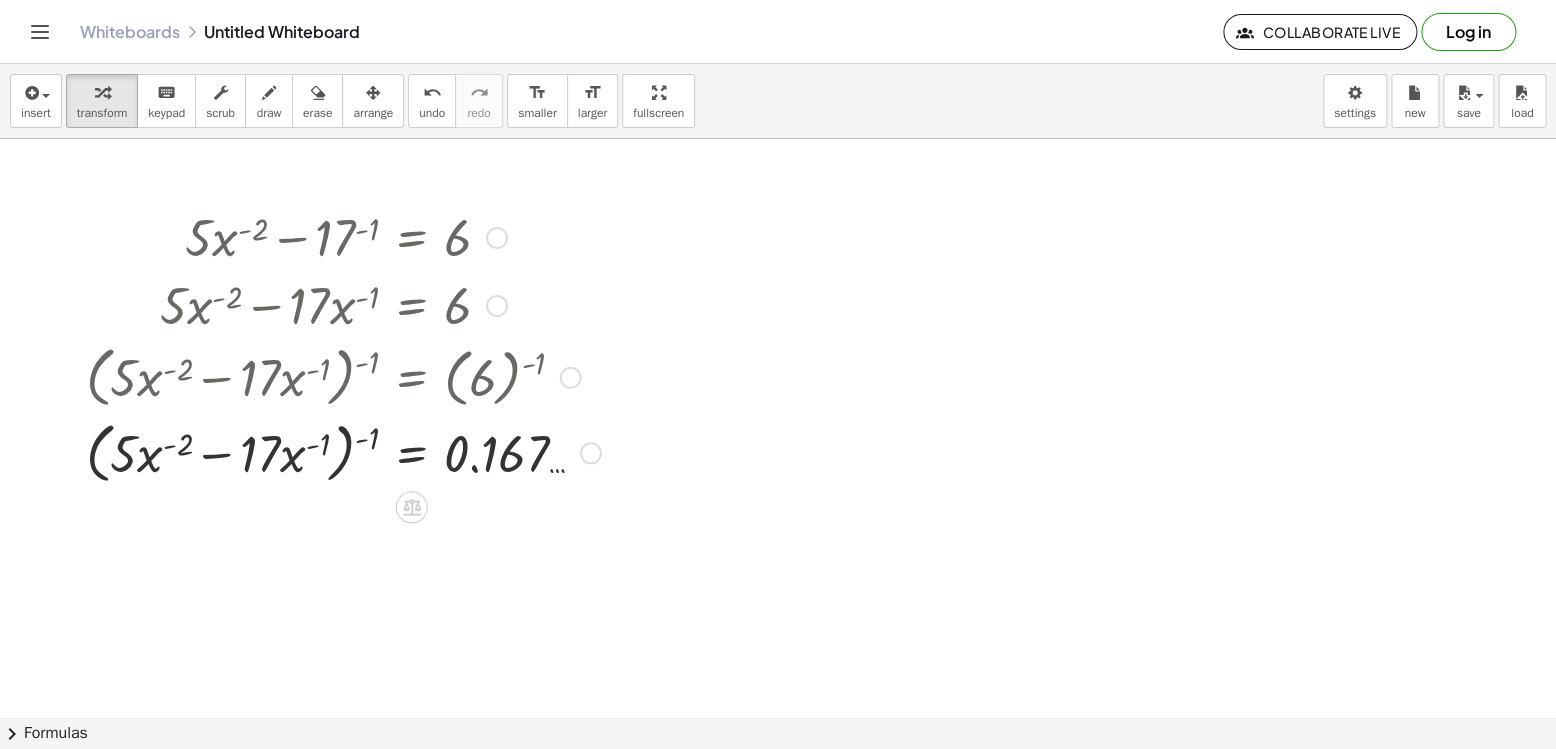 click at bounding box center [343, 452] 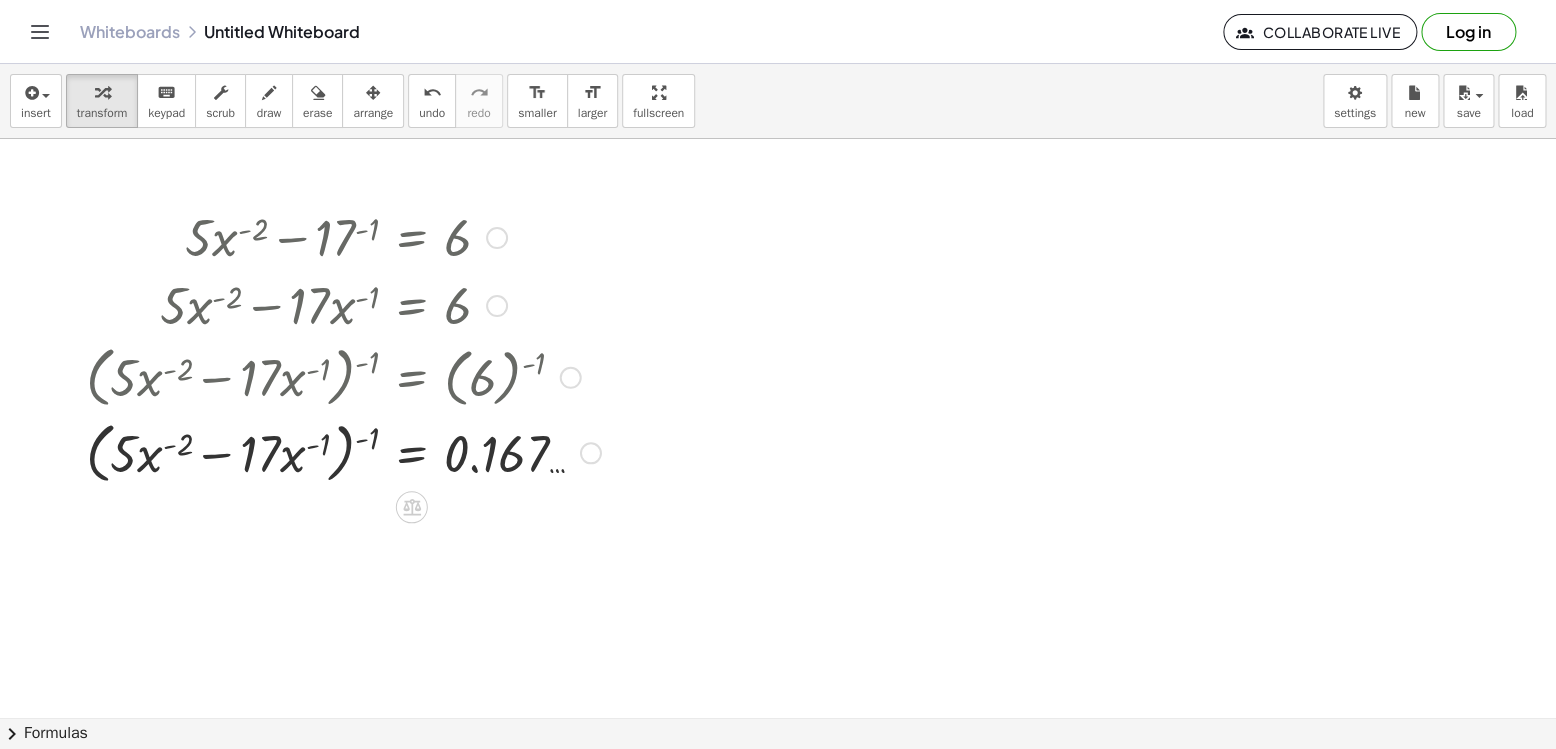 click at bounding box center (343, 452) 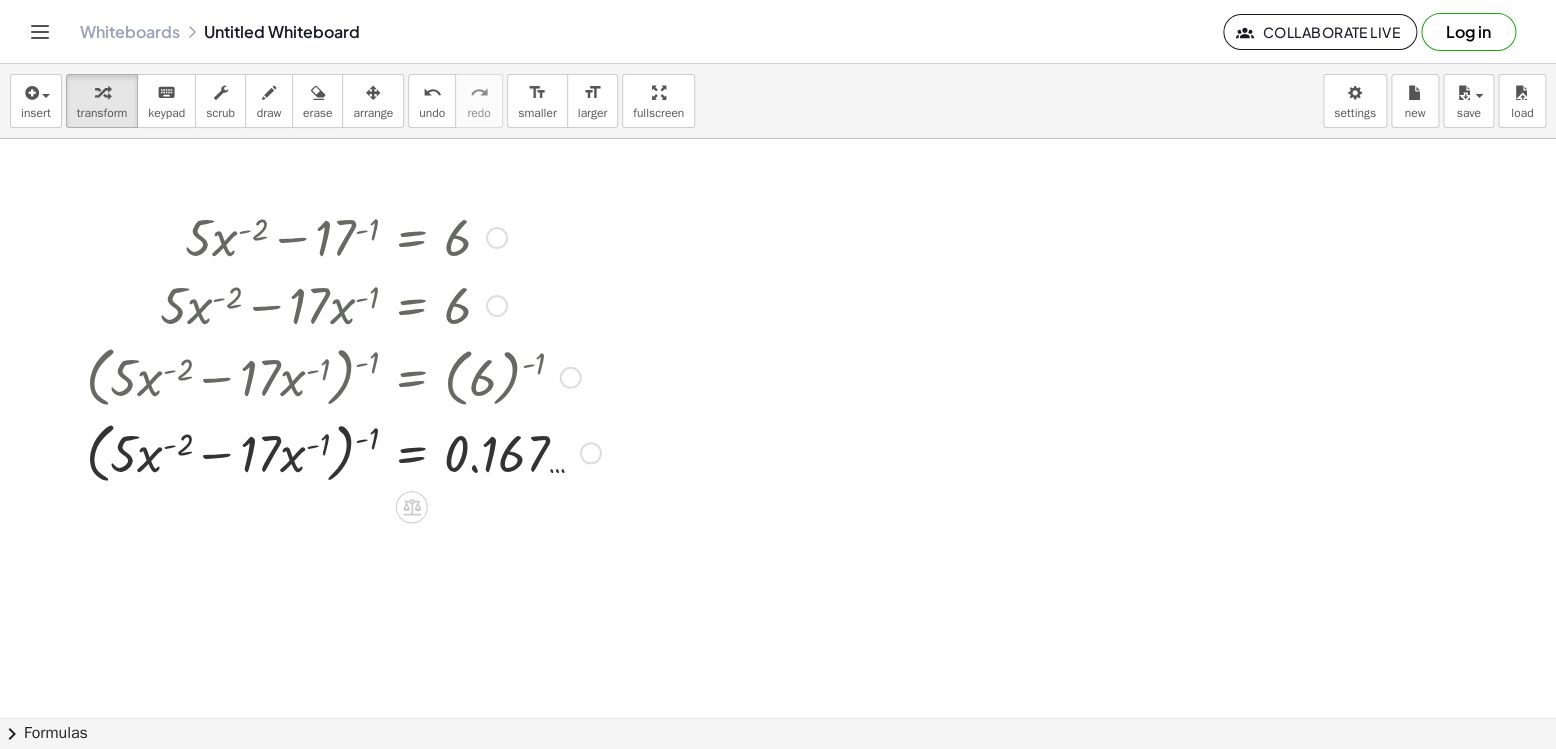 click at bounding box center (343, 452) 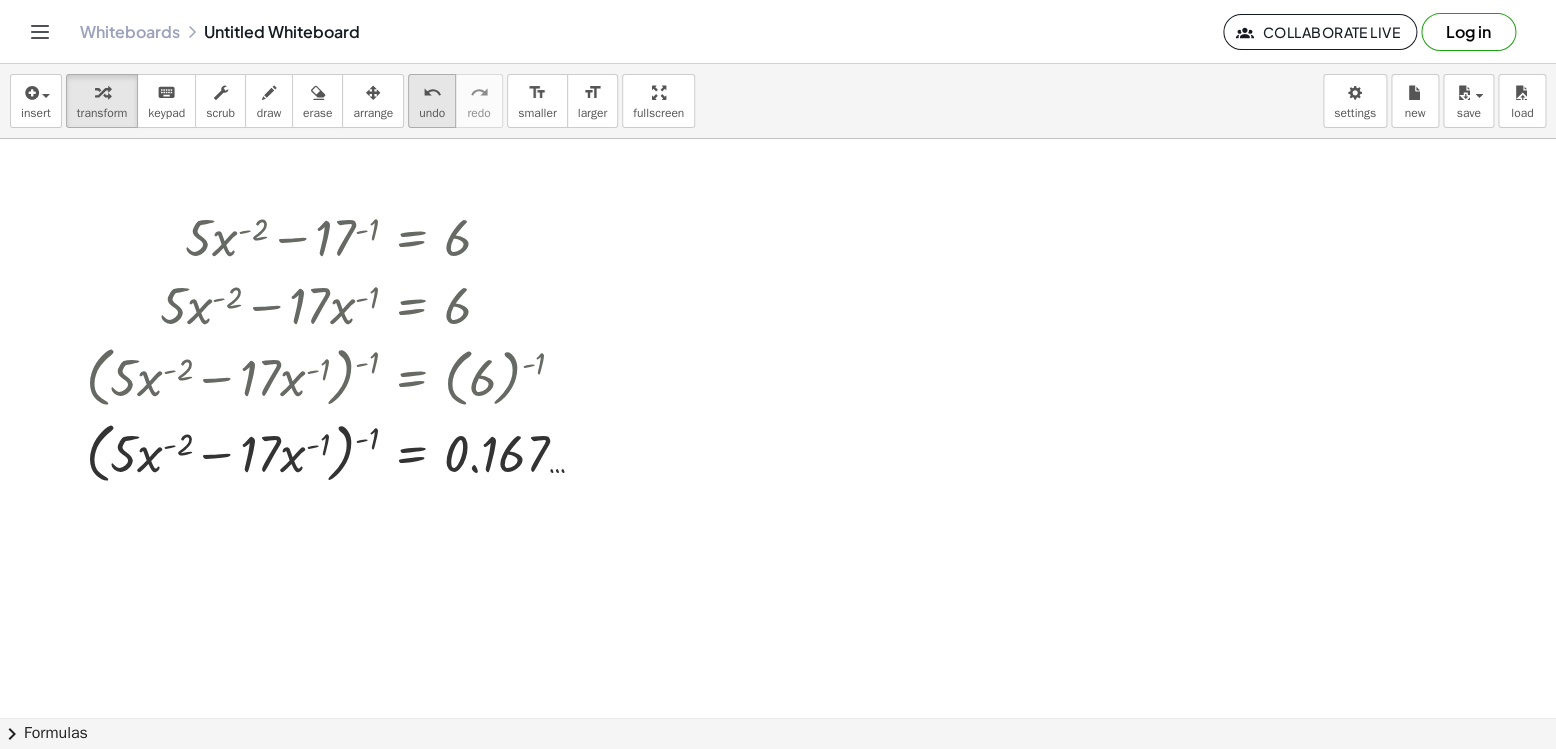 click on "undo" at bounding box center [432, 93] 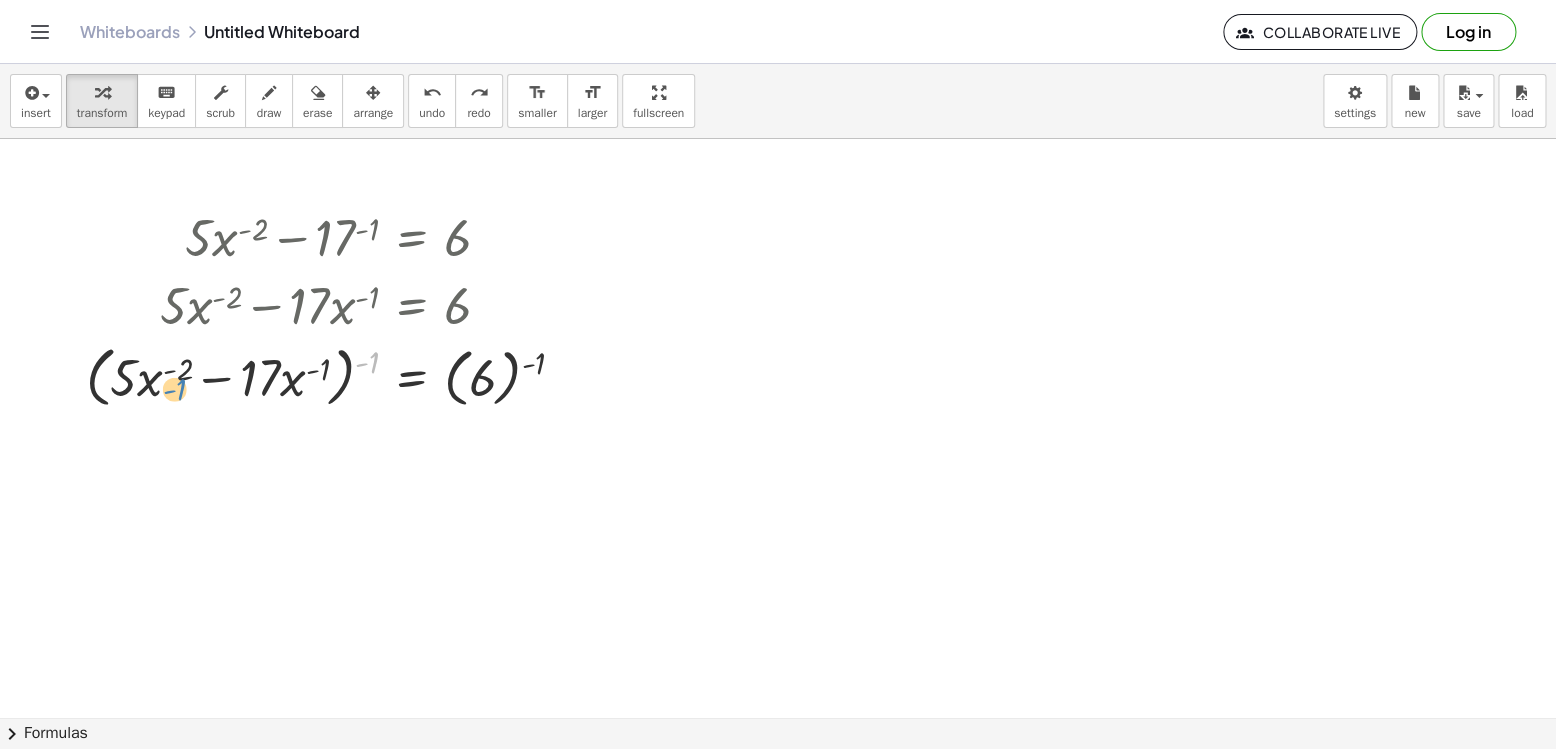 drag, startPoint x: 365, startPoint y: 364, endPoint x: 172, endPoint y: 388, distance: 194.4865 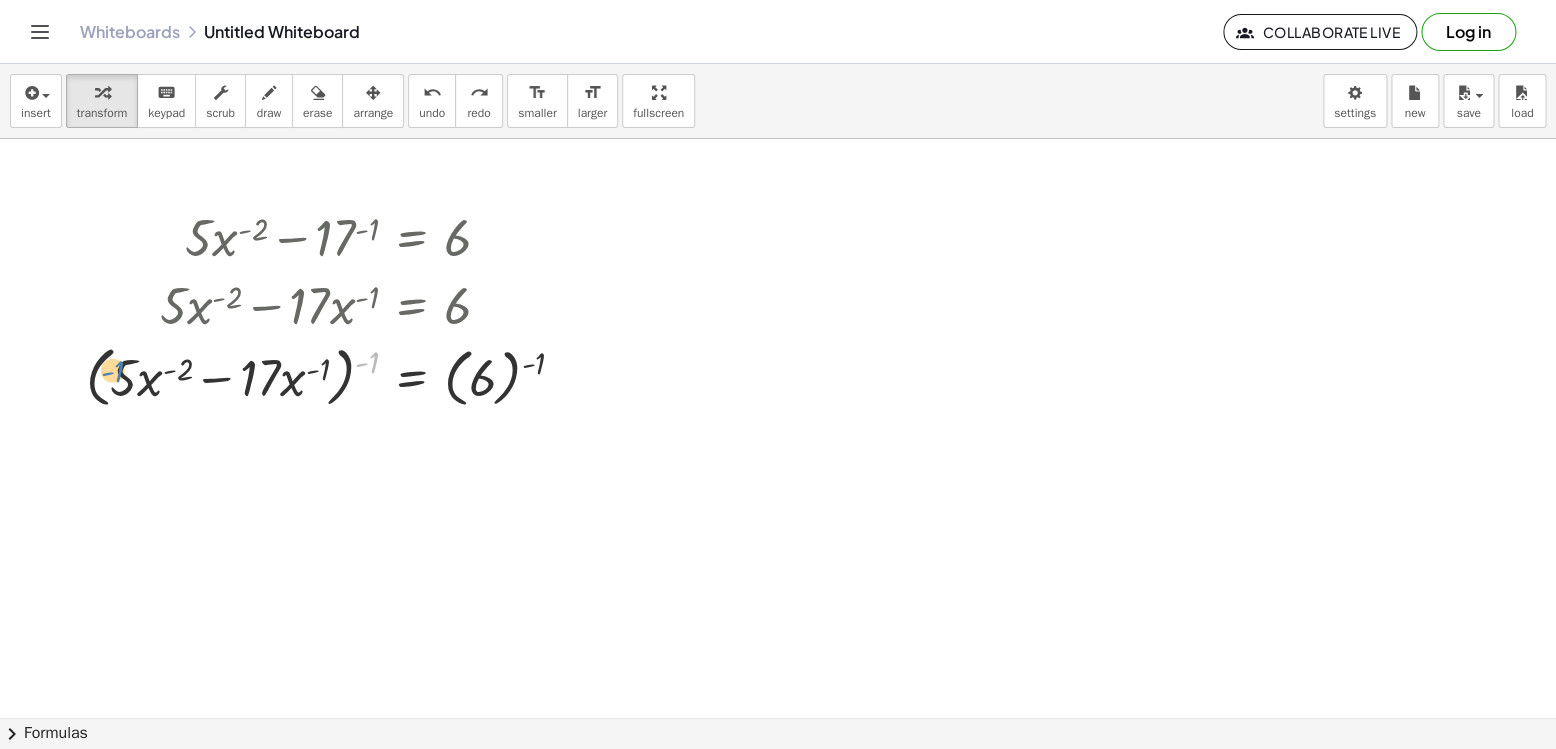 drag, startPoint x: 376, startPoint y: 359, endPoint x: 122, endPoint y: 367, distance: 254.12595 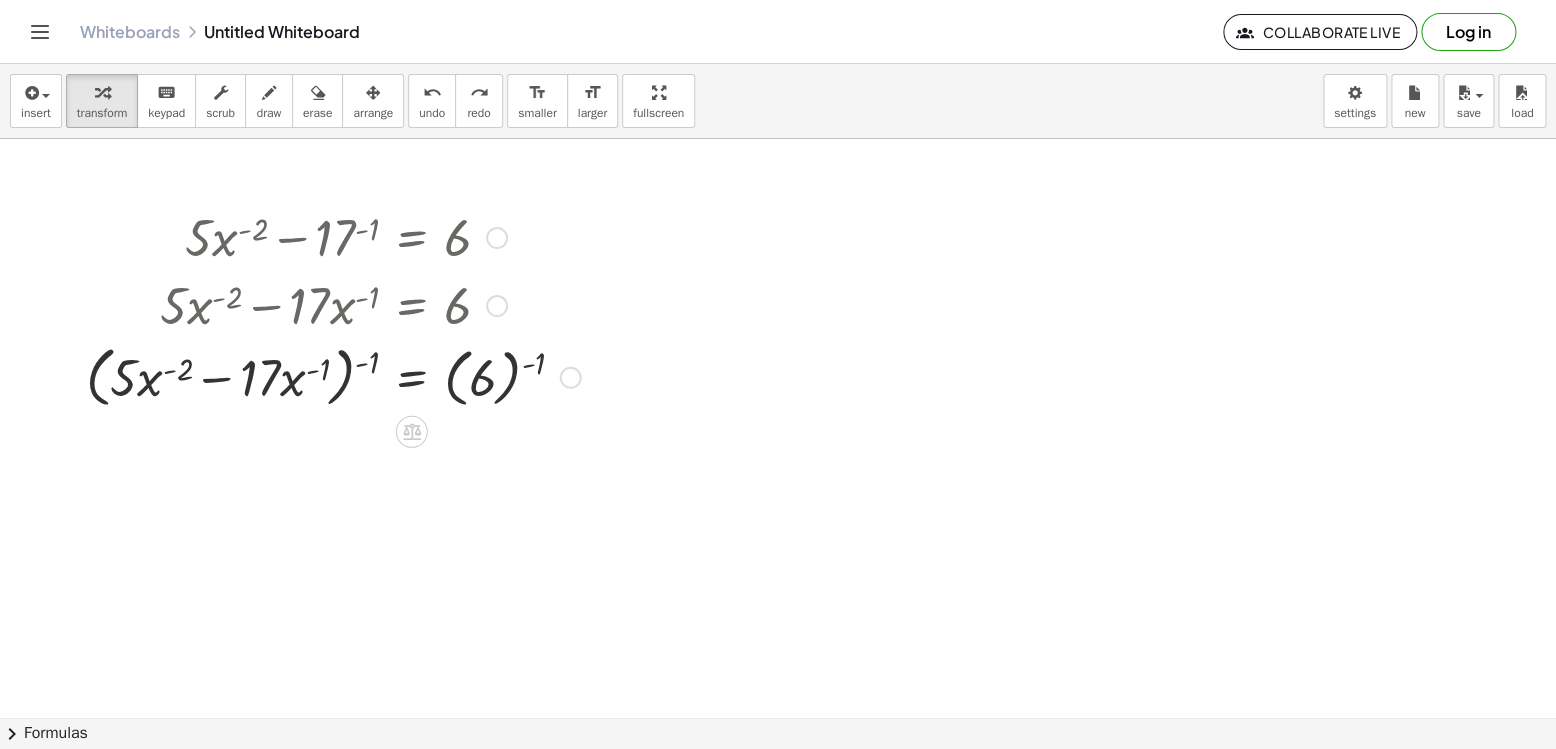 click at bounding box center (497, 238) 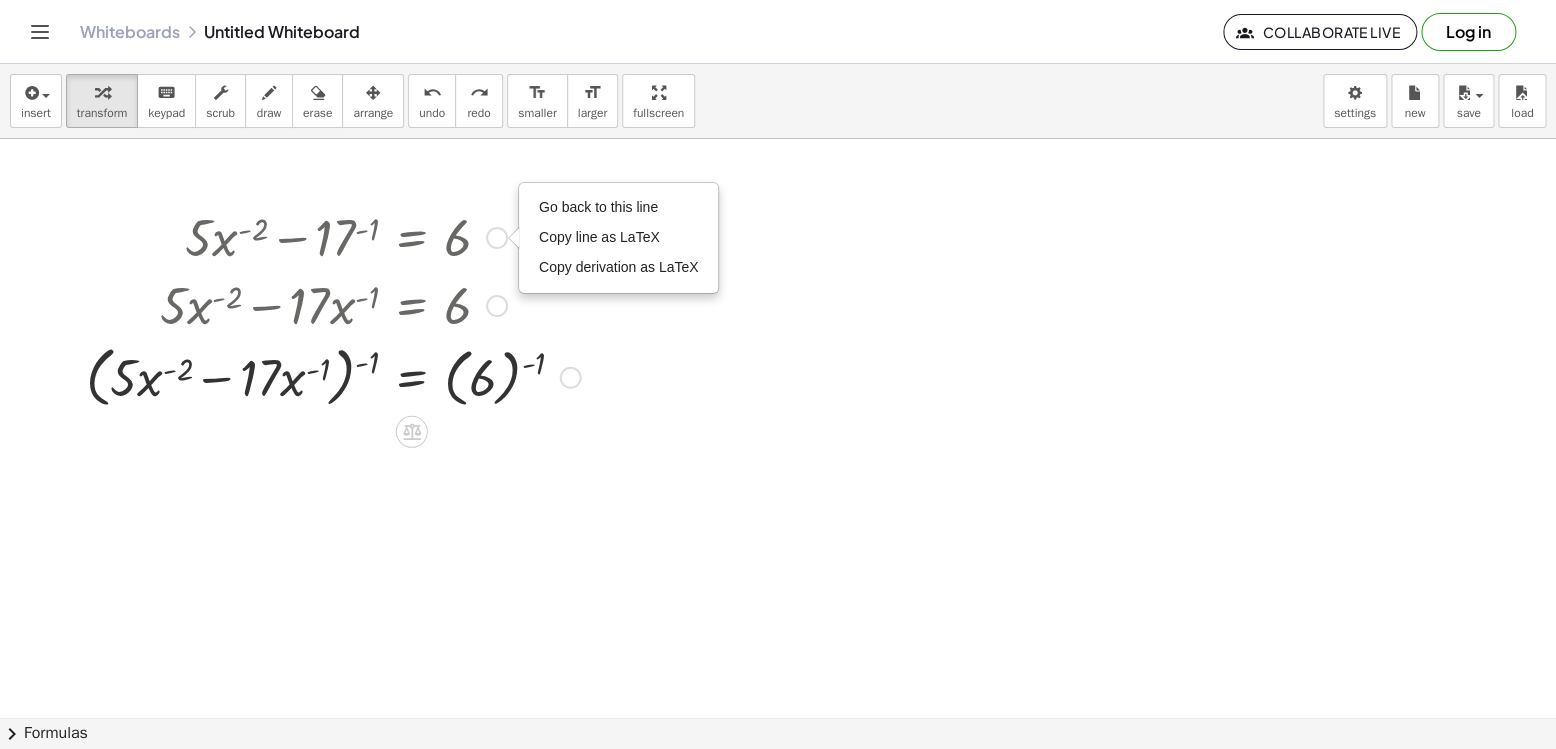 click at bounding box center [333, 304] 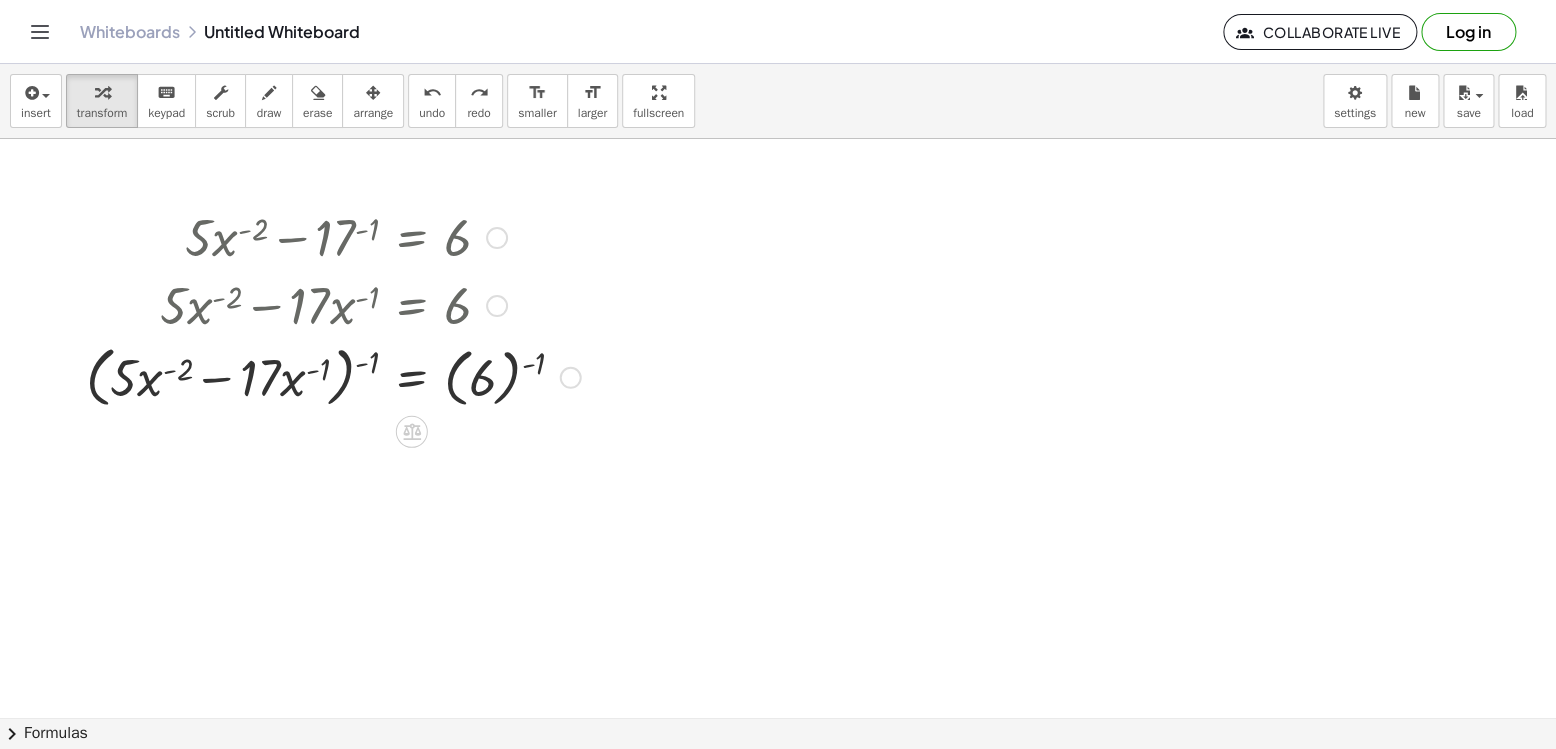 click at bounding box center [333, 376] 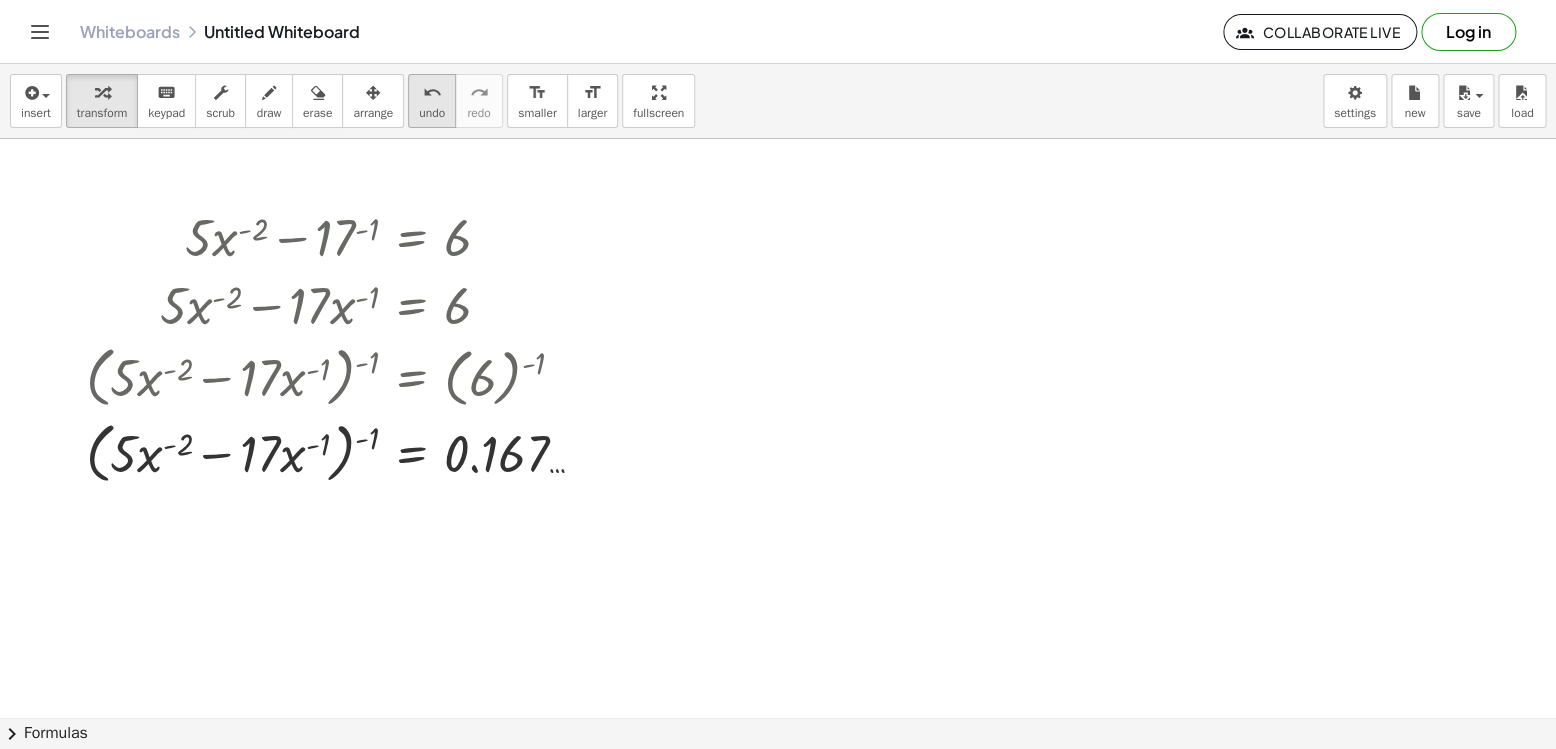 click on "undo" at bounding box center (432, 113) 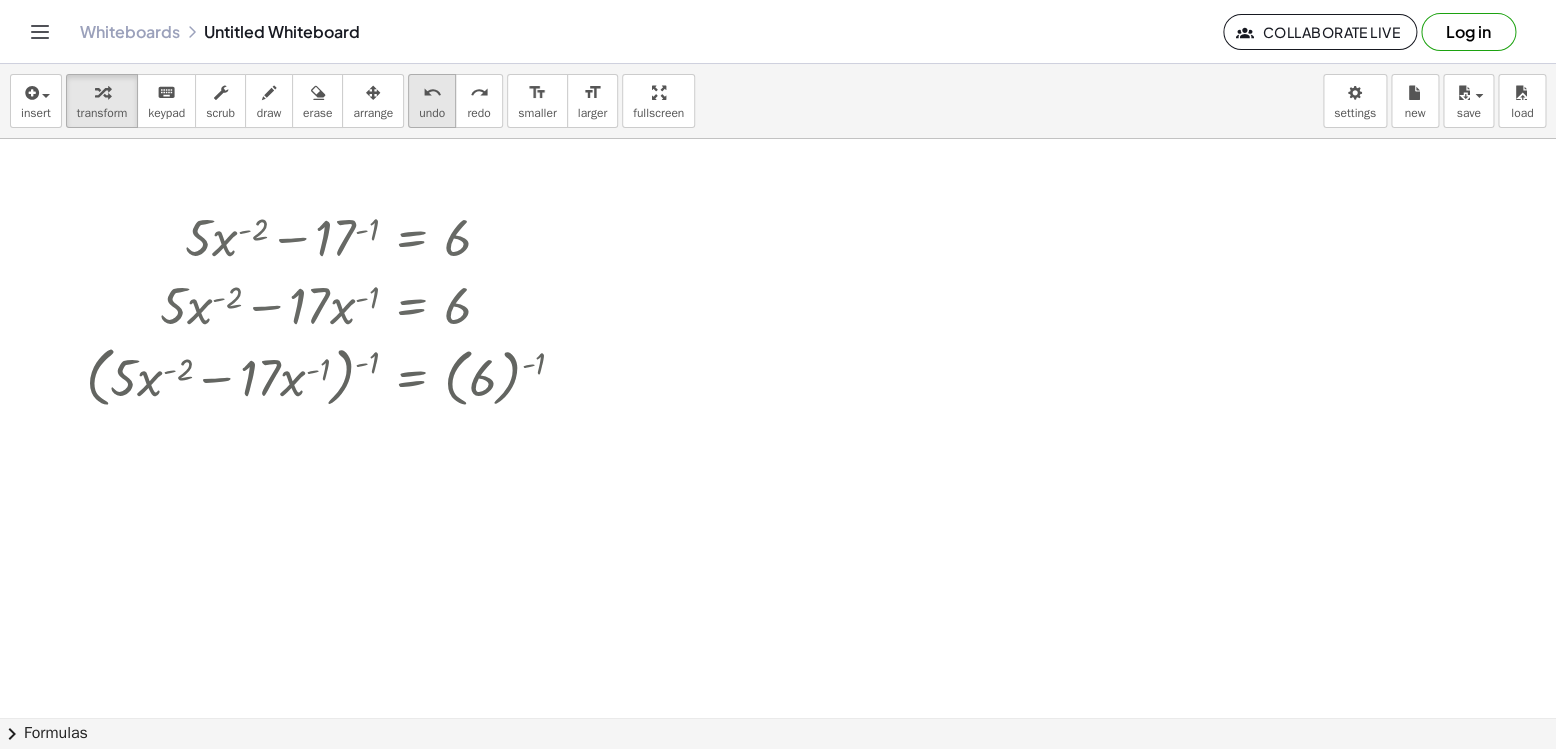 click on "undo" at bounding box center [432, 113] 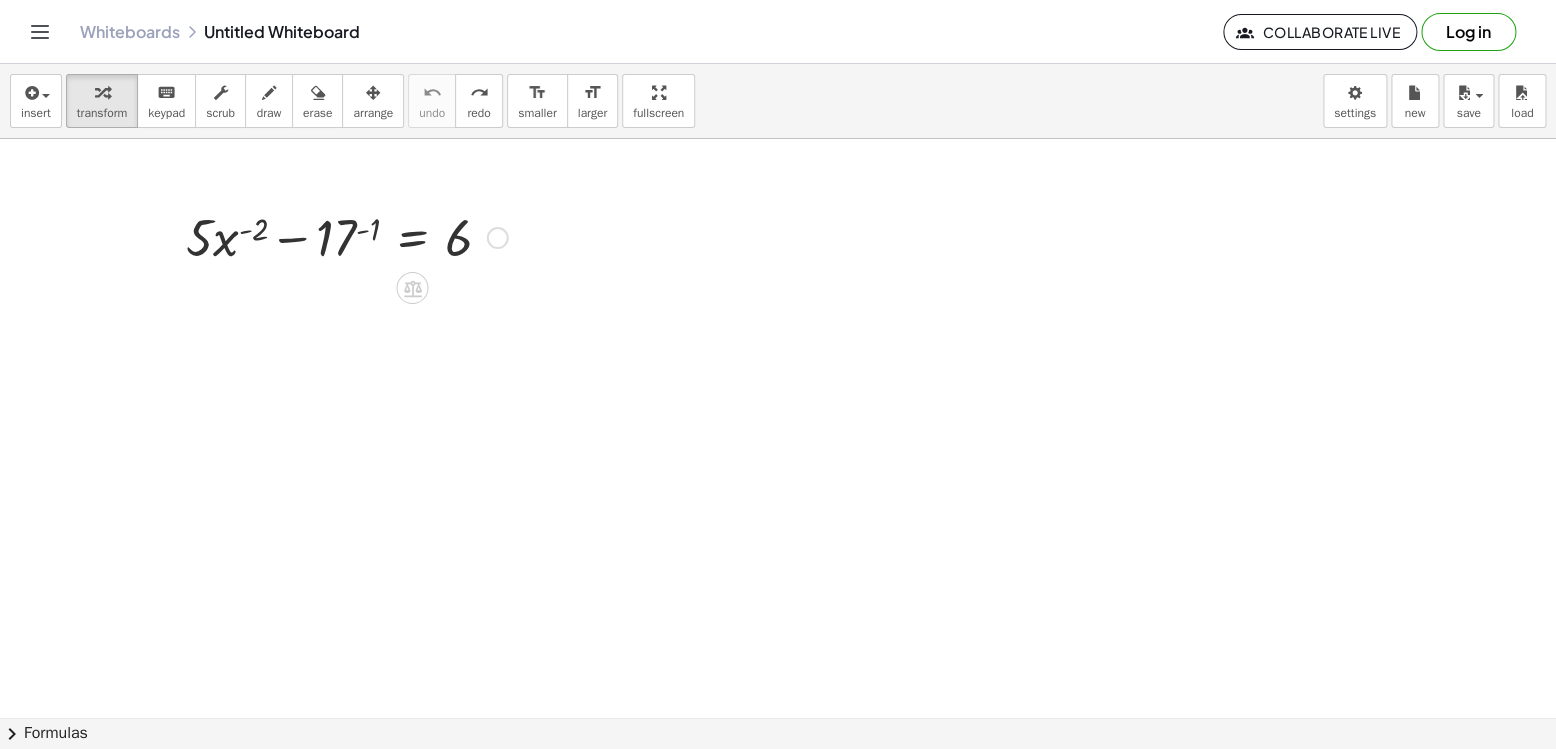 click at bounding box center [347, 236] 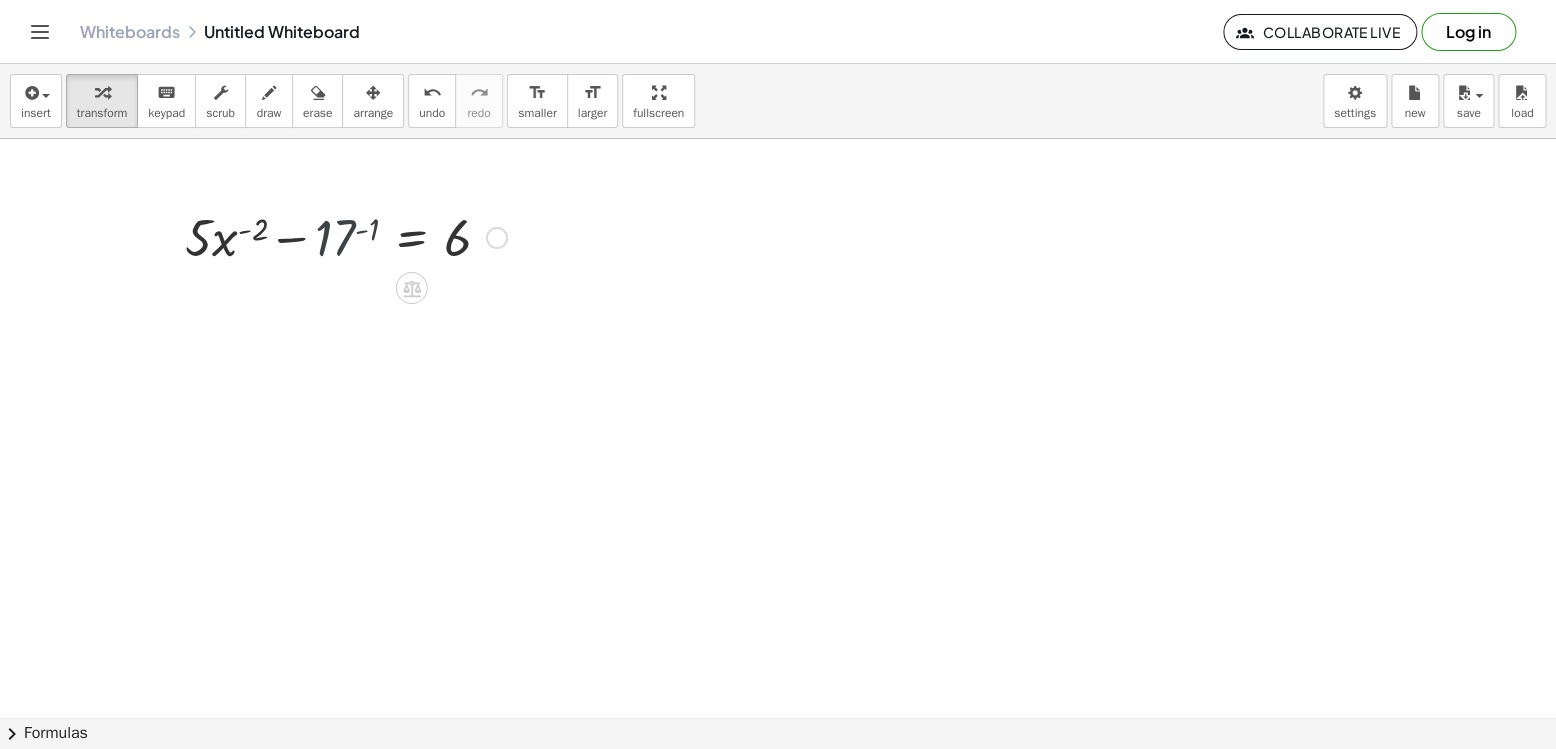 click at bounding box center (313, 236) 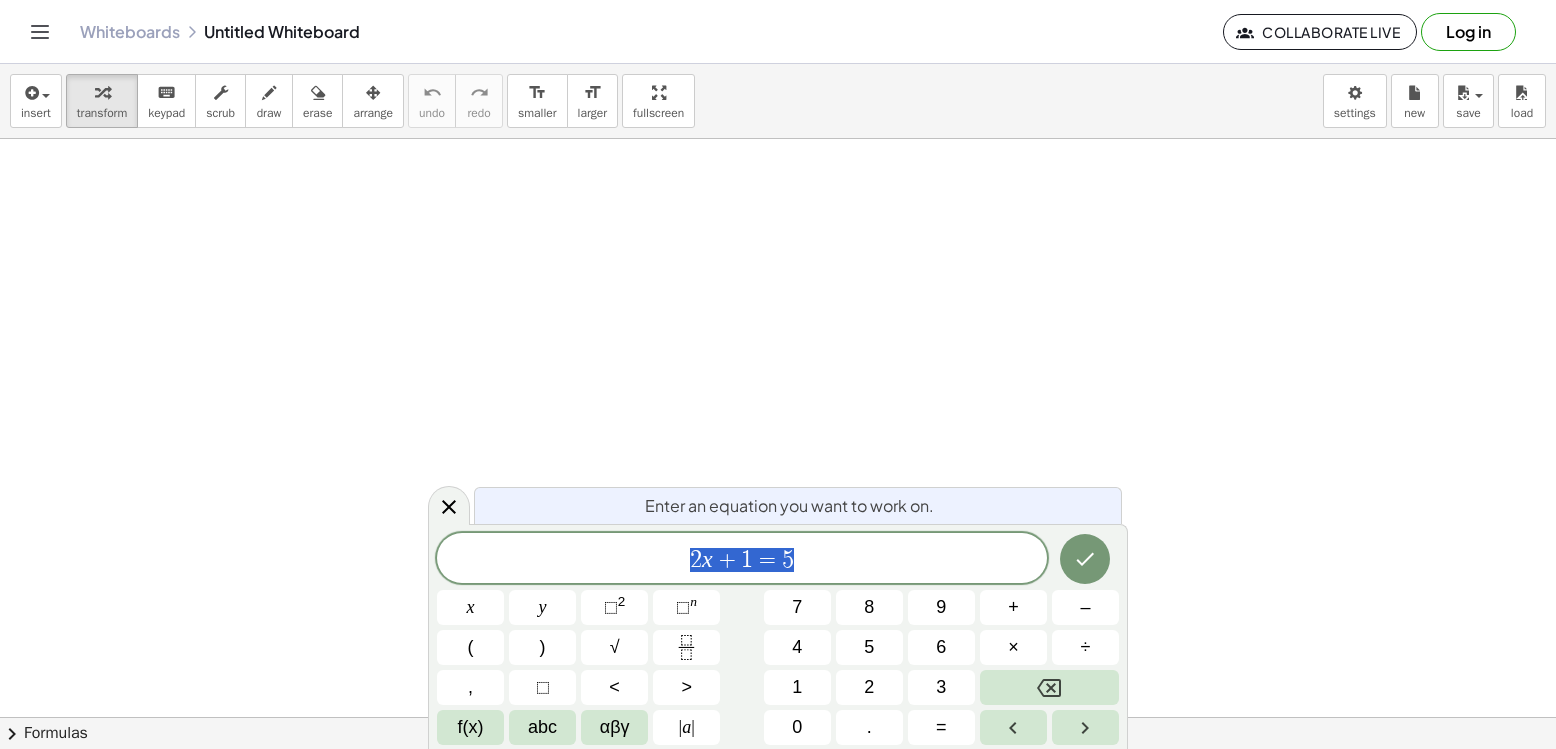 scroll, scrollTop: 0, scrollLeft: 0, axis: both 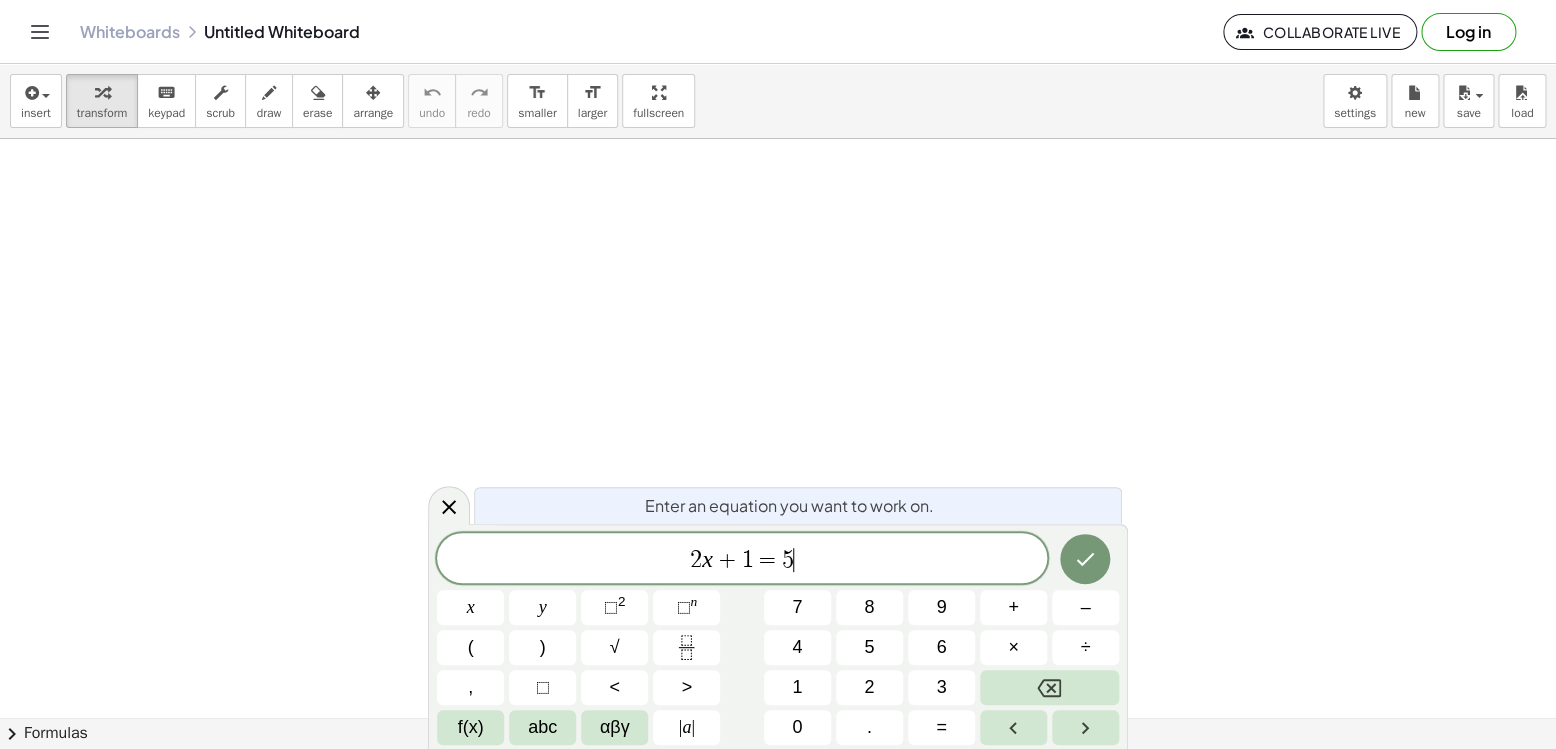 click on "2 x + 1 = 5 ​" at bounding box center [742, 560] 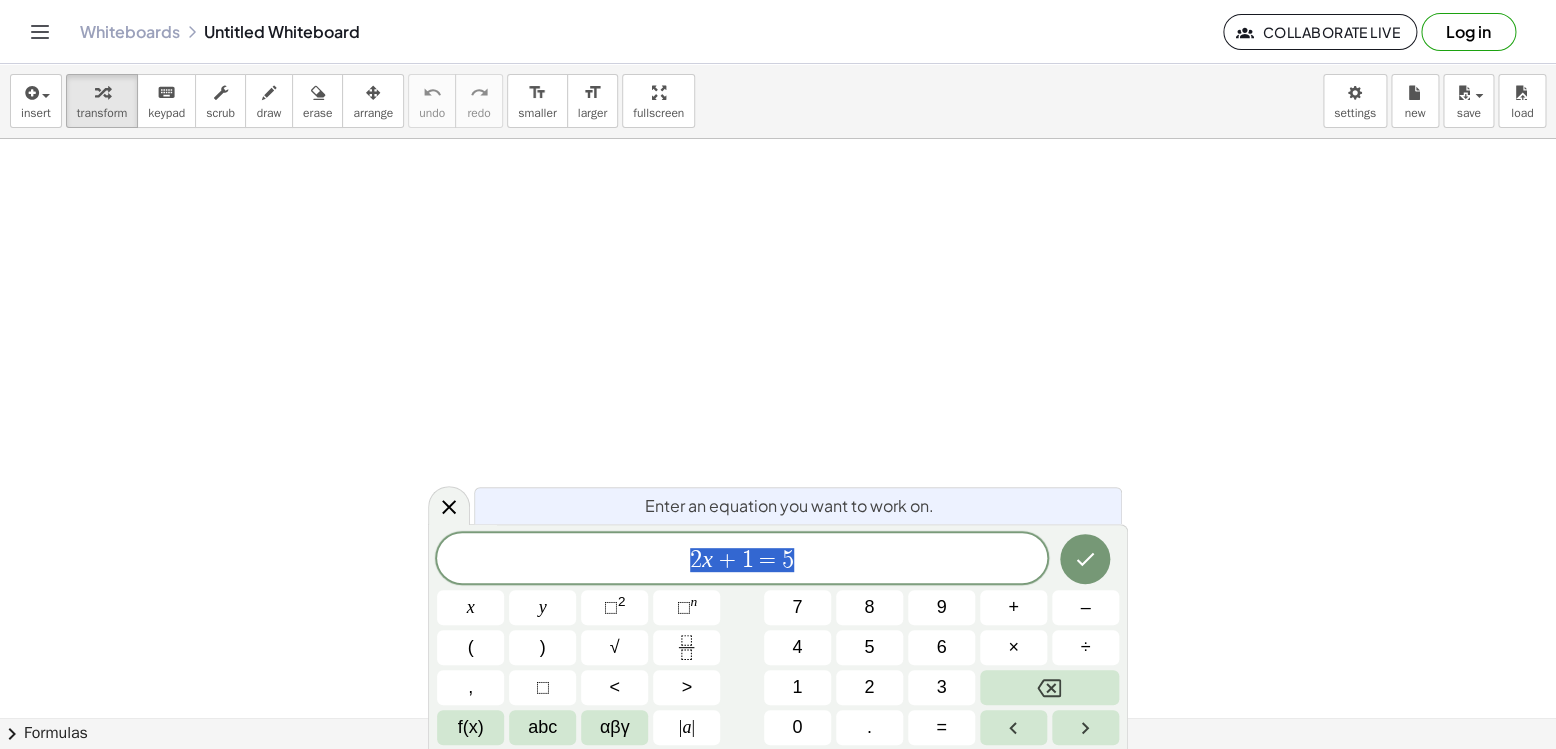 scroll, scrollTop: 120, scrollLeft: 11, axis: both 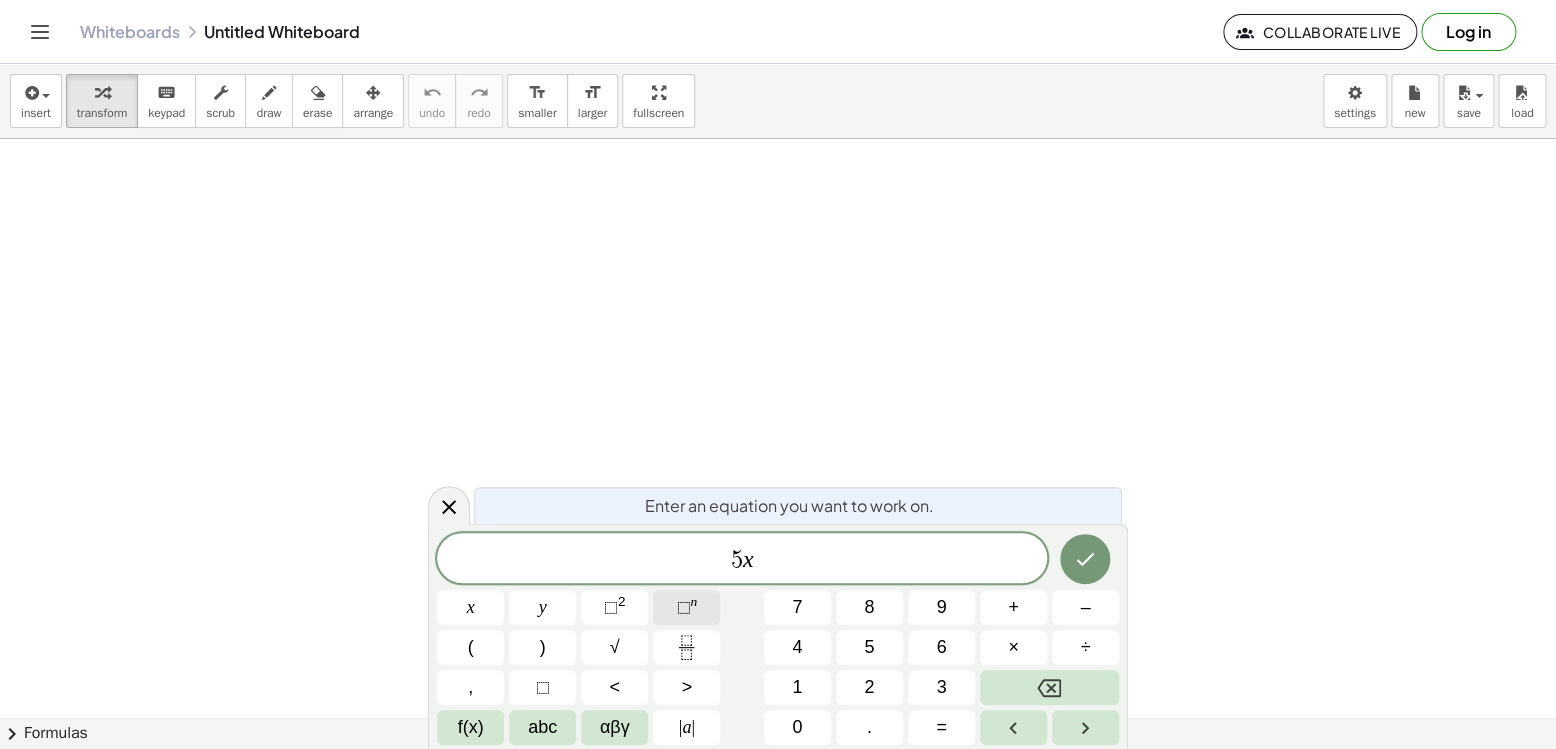 click on "⬚" at bounding box center (683, 607) 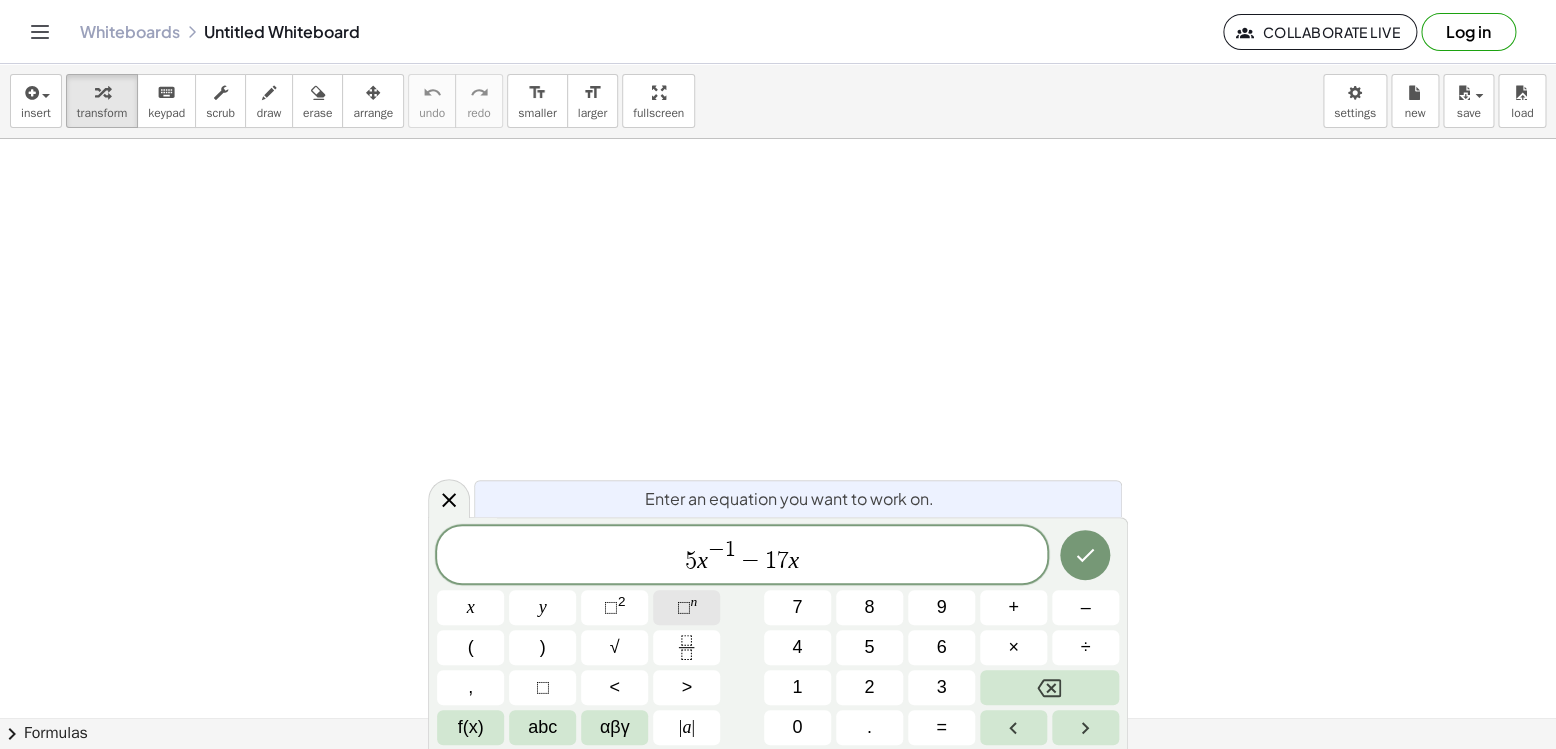 click on "⬚ n" 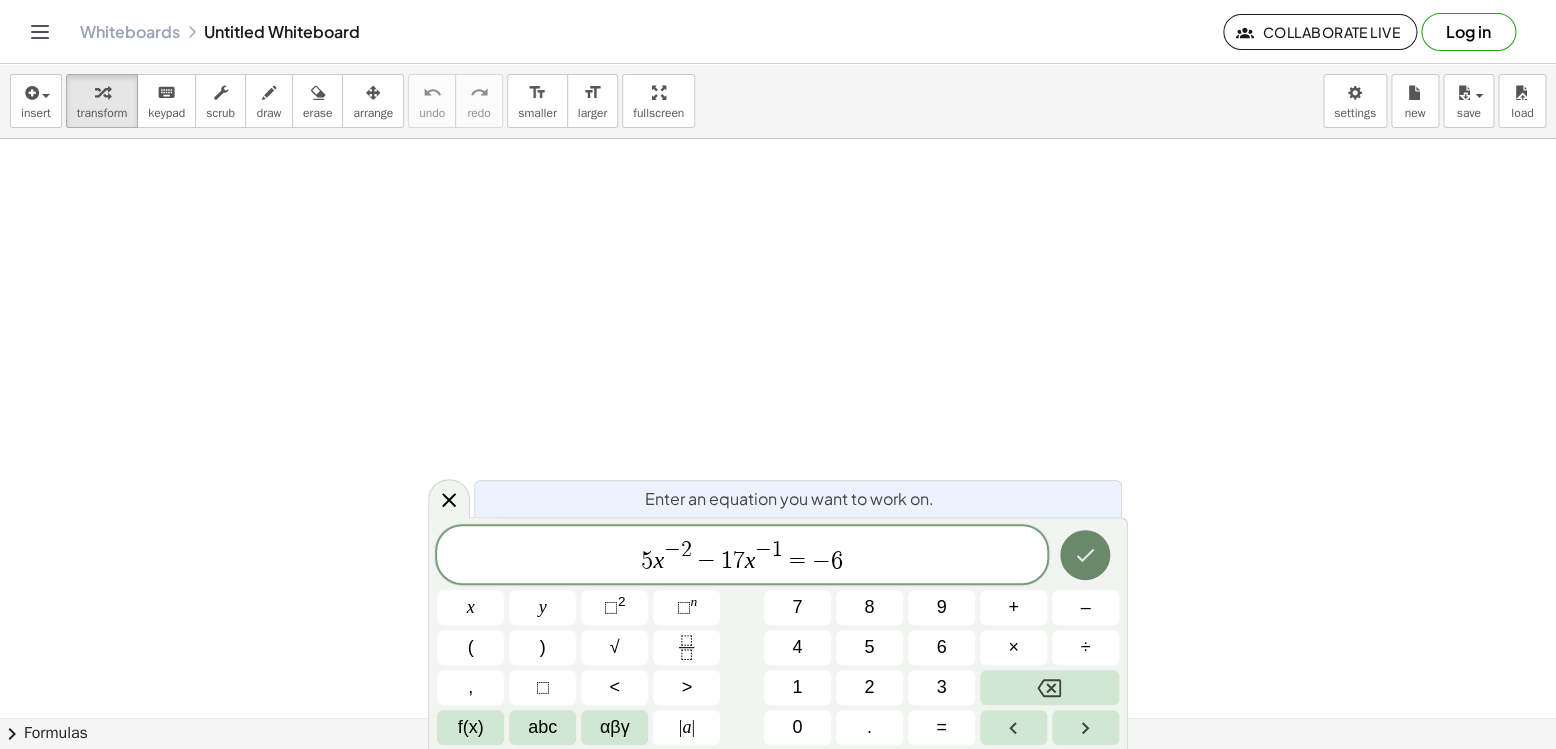 click 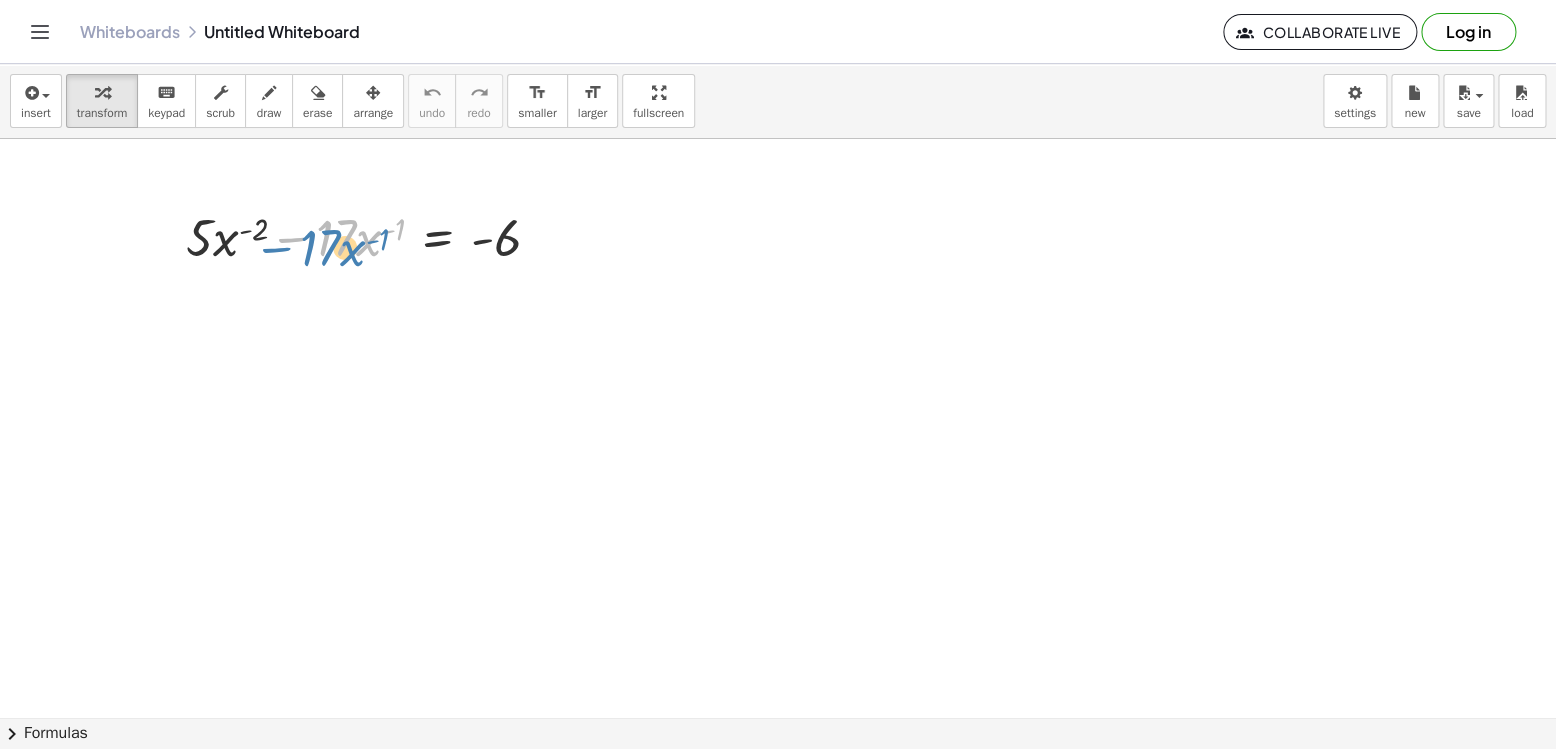 drag, startPoint x: 301, startPoint y: 243, endPoint x: 290, endPoint y: 250, distance: 13.038404 